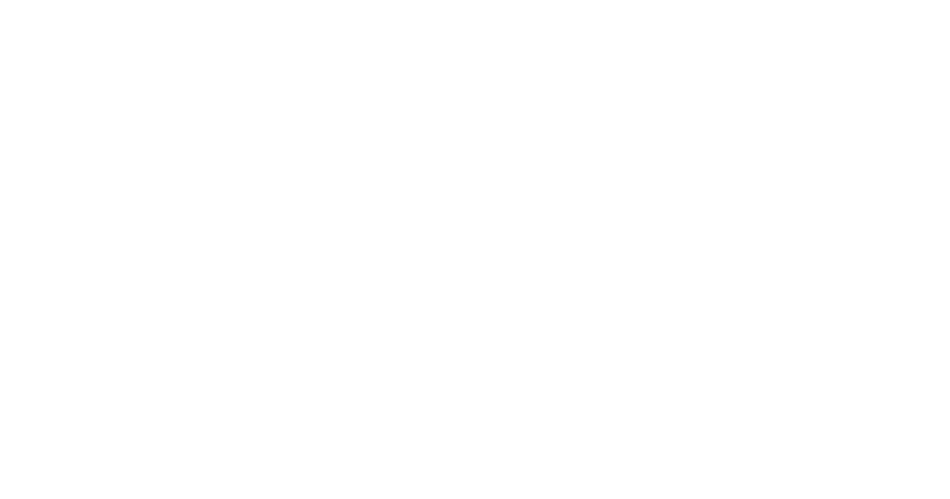 scroll, scrollTop: 0, scrollLeft: 0, axis: both 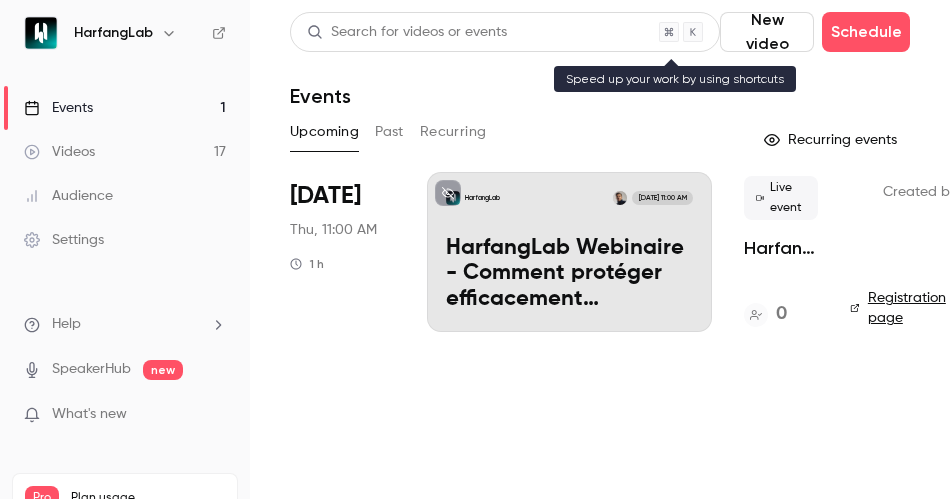 click on "Search for videos or events" at bounding box center [407, 32] 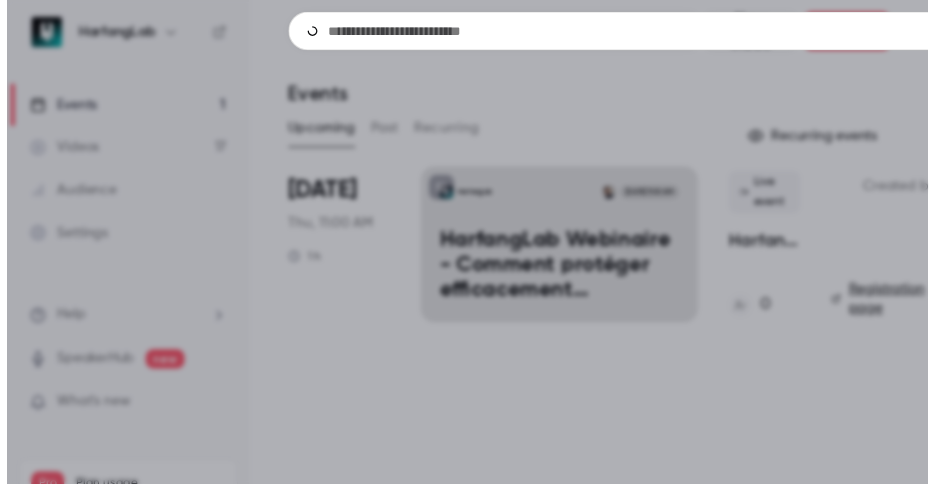 scroll, scrollTop: 0, scrollLeft: 35, axis: horizontal 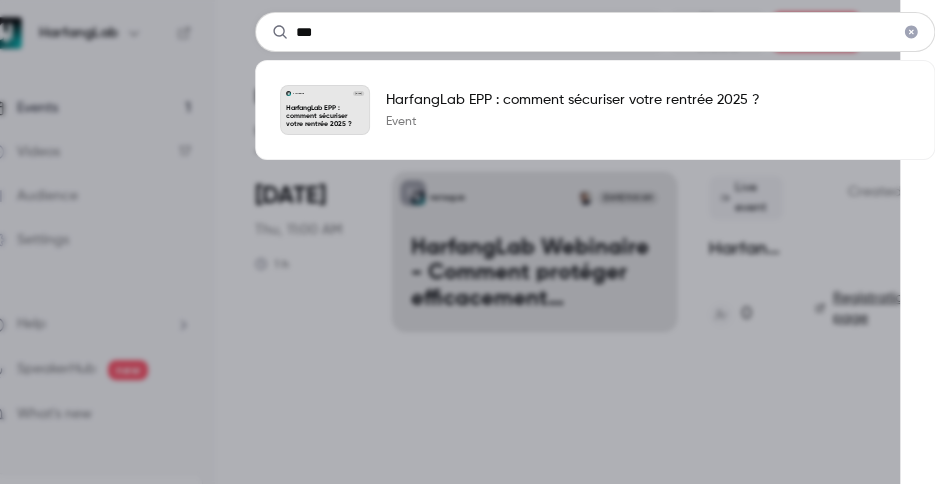 click on "***" at bounding box center [595, 32] 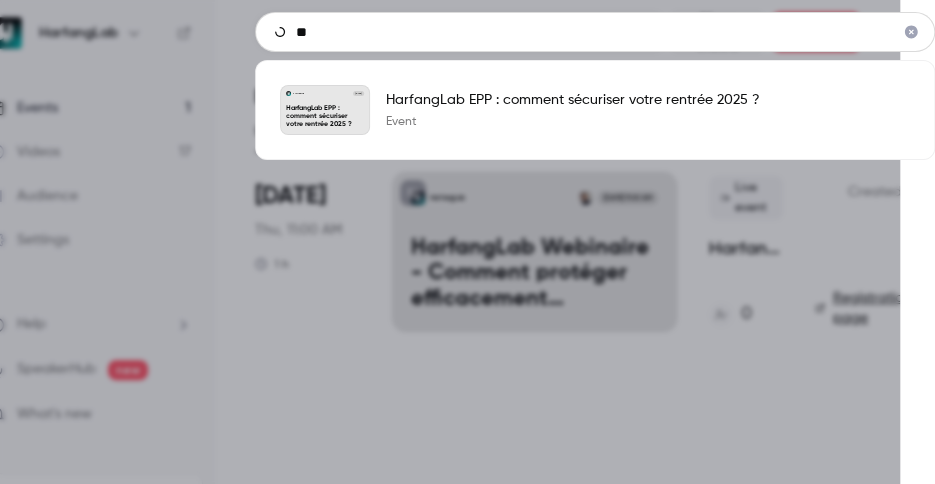 type on "*" 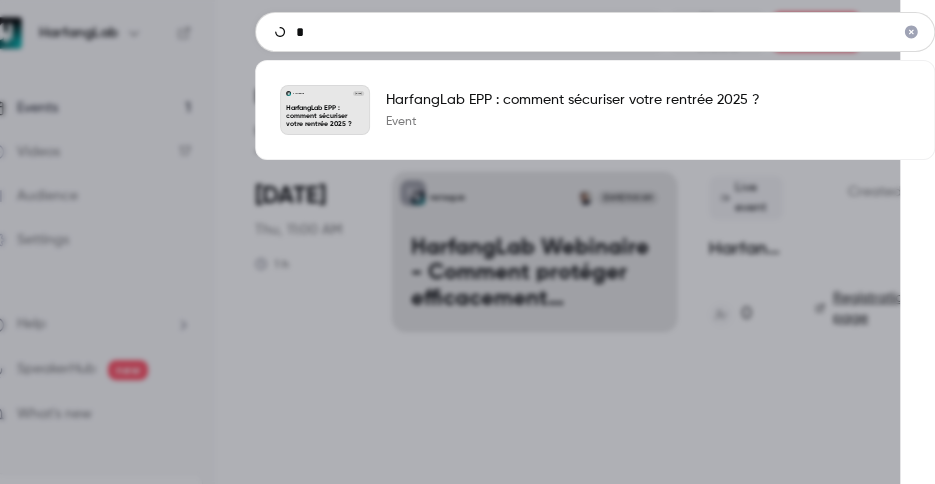 type 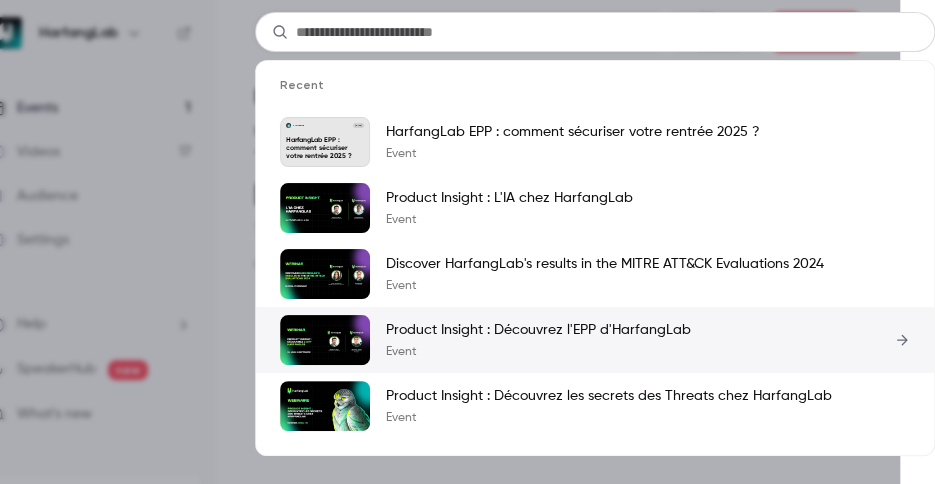 click on "Product Insight : Découvrez l'EPP d'HarfangLab" at bounding box center (538, 330) 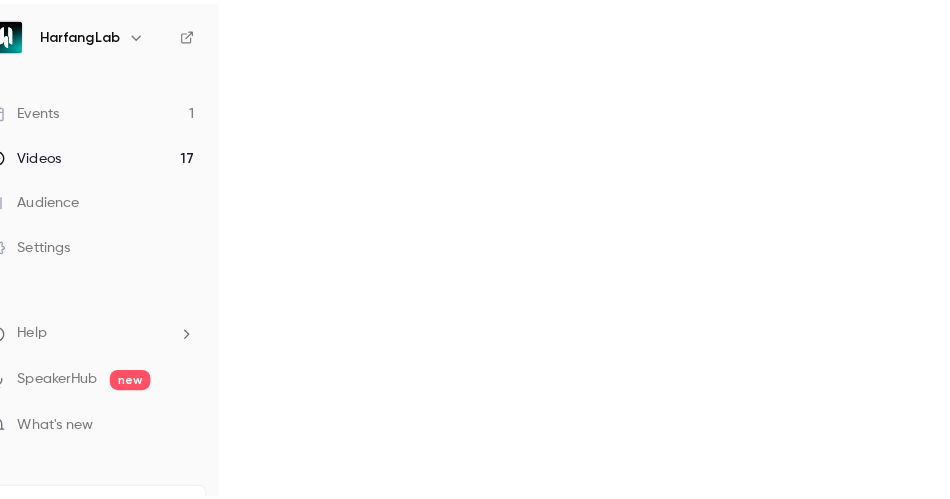 scroll, scrollTop: 0, scrollLeft: 0, axis: both 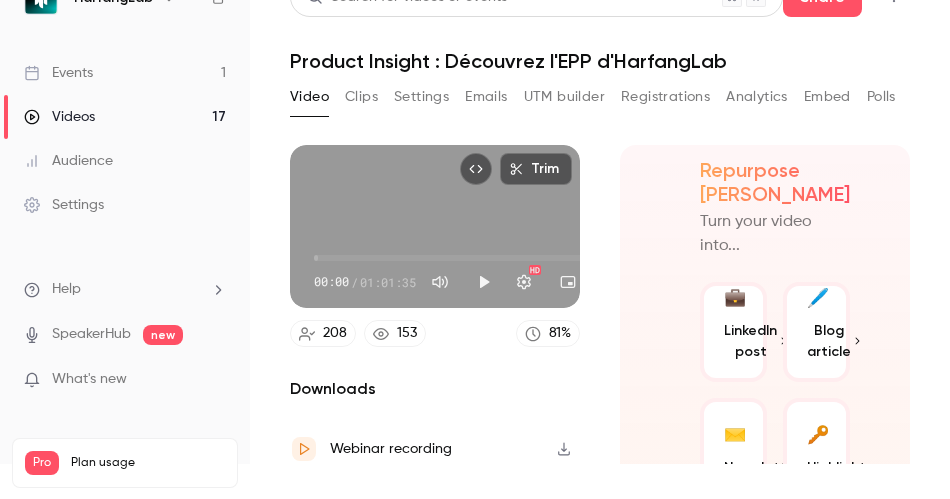 click on "Settings" at bounding box center (421, 97) 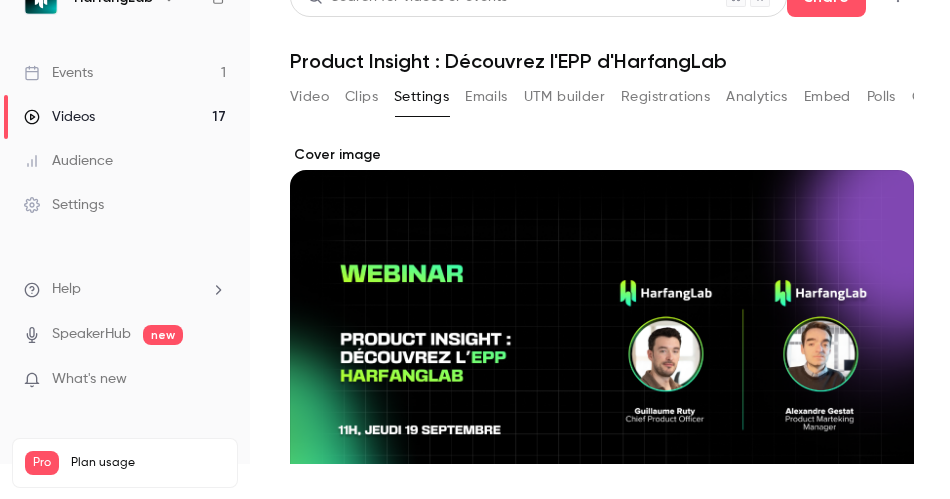 drag, startPoint x: 600, startPoint y: 262, endPoint x: 513, endPoint y: 280, distance: 88.84256 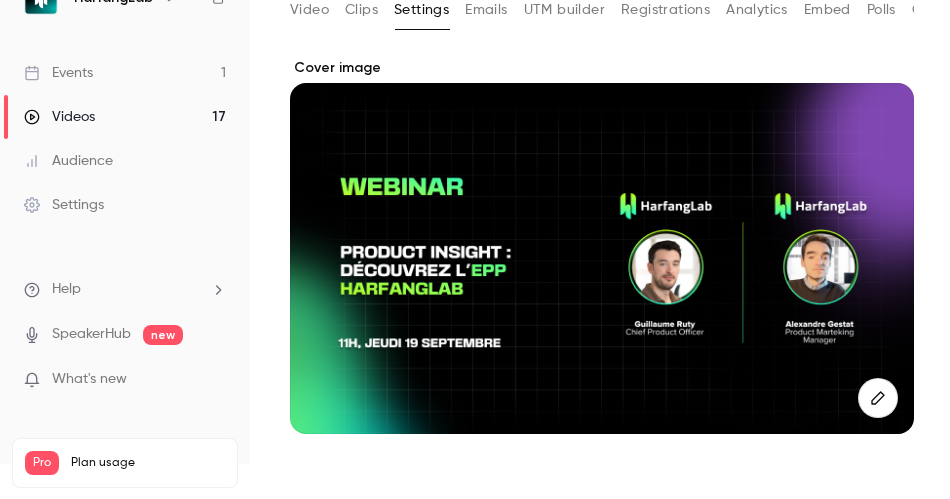 scroll, scrollTop: 88, scrollLeft: 0, axis: vertical 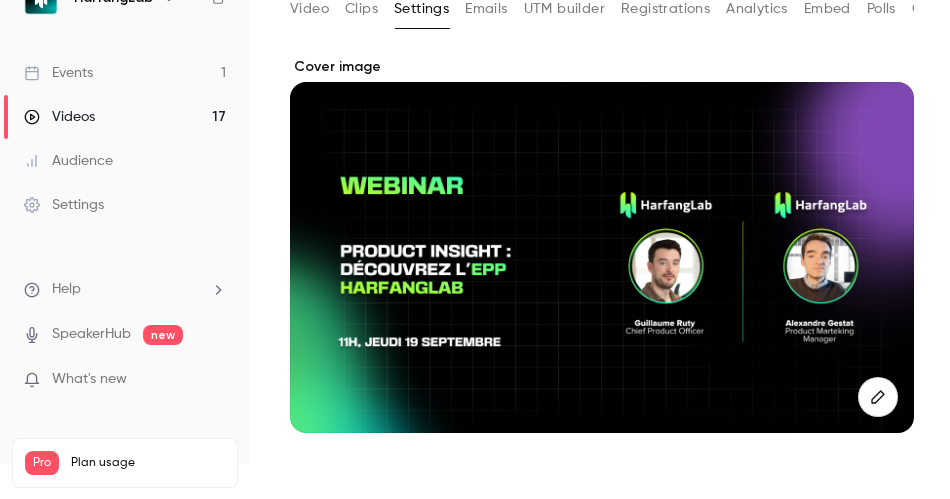 drag, startPoint x: 513, startPoint y: 280, endPoint x: 418, endPoint y: 239, distance: 103.4698 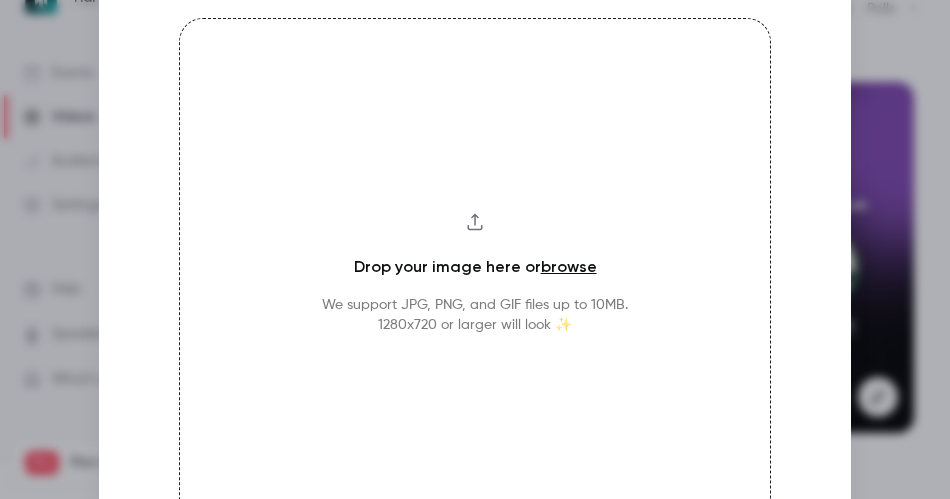 click at bounding box center (475, 249) 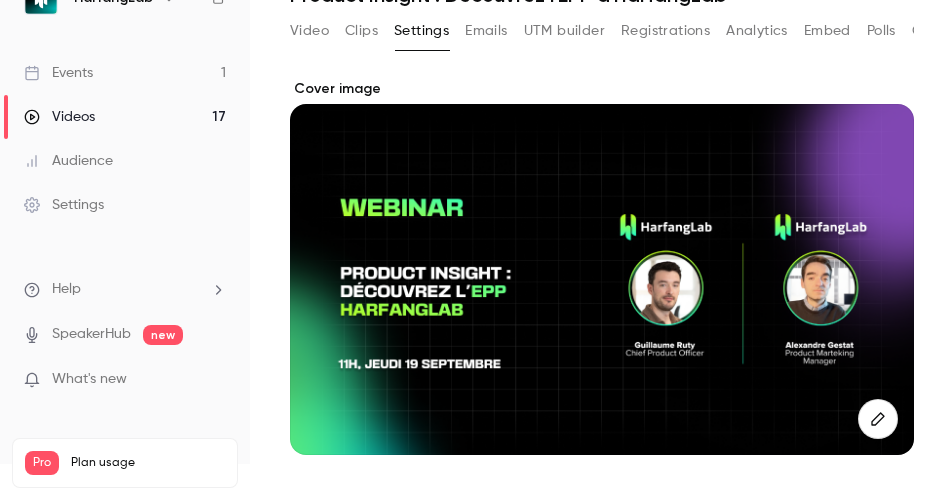 scroll, scrollTop: 70, scrollLeft: 0, axis: vertical 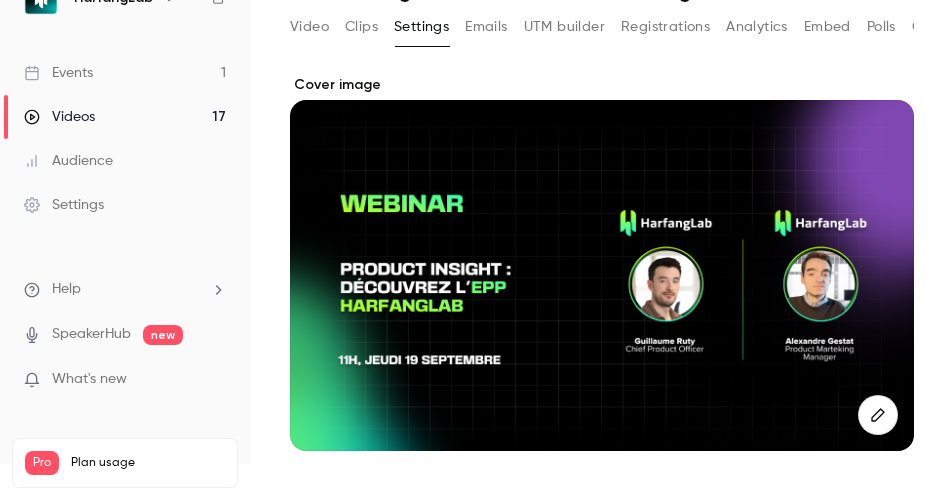 drag, startPoint x: 403, startPoint y: 167, endPoint x: 360, endPoint y: 156, distance: 44.38468 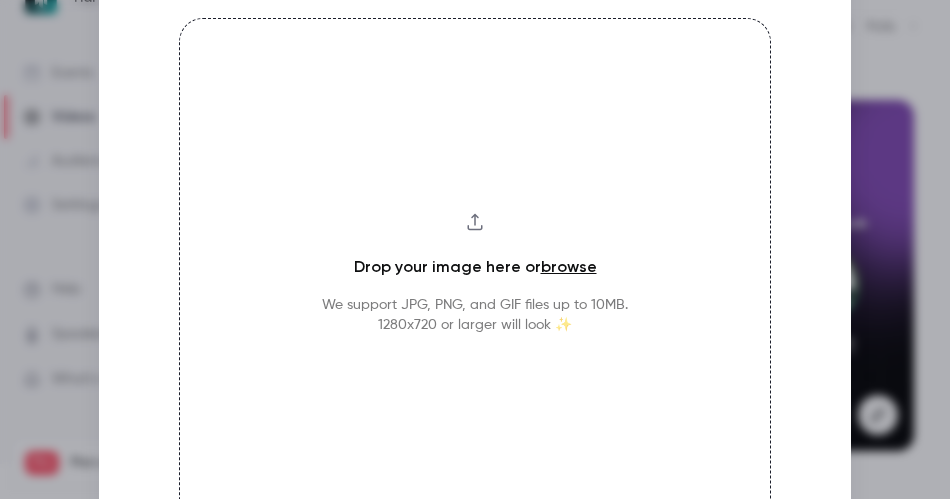 click at bounding box center (475, 249) 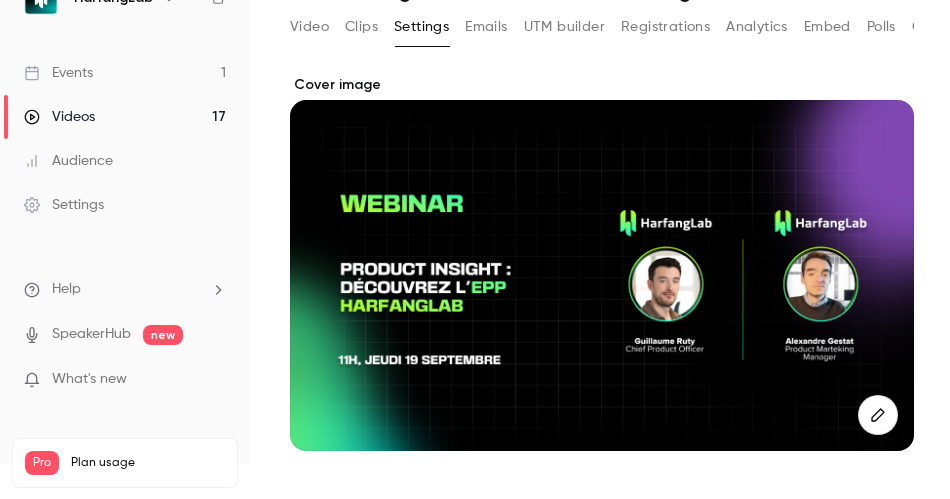 type 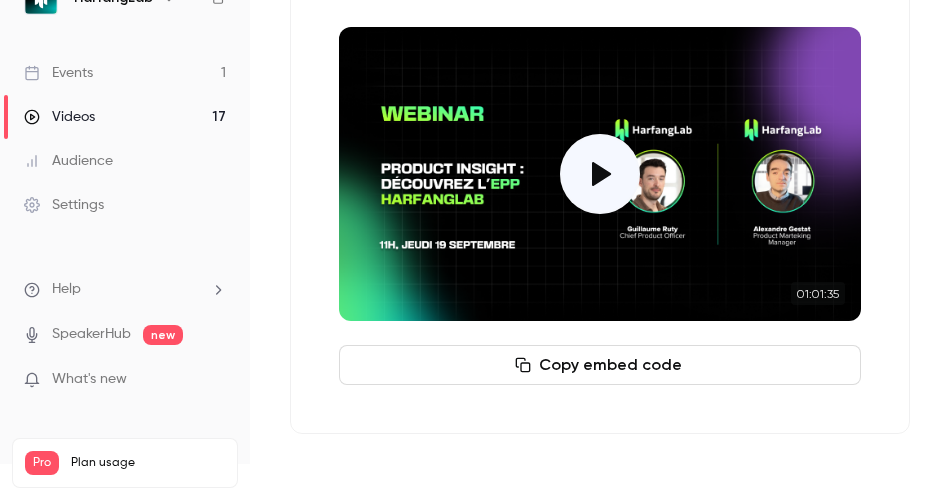 scroll, scrollTop: 0, scrollLeft: 0, axis: both 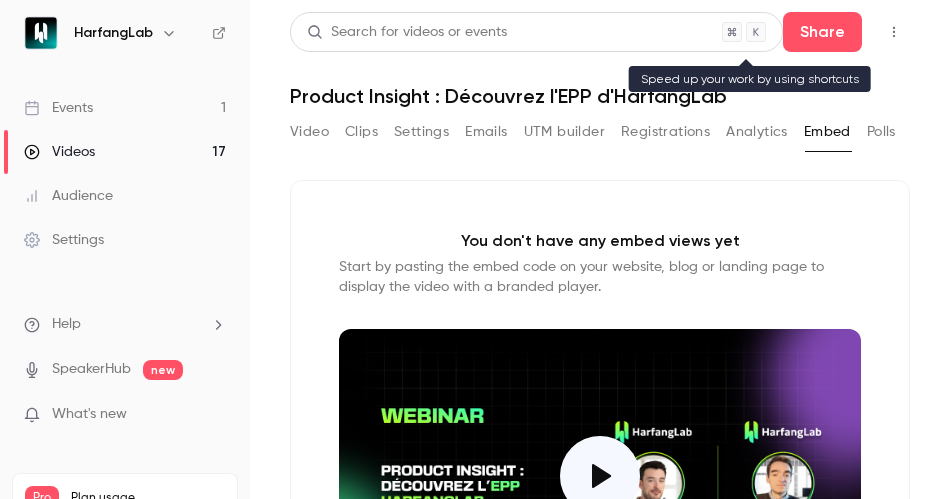 click on "Search for videos or events" at bounding box center (407, 32) 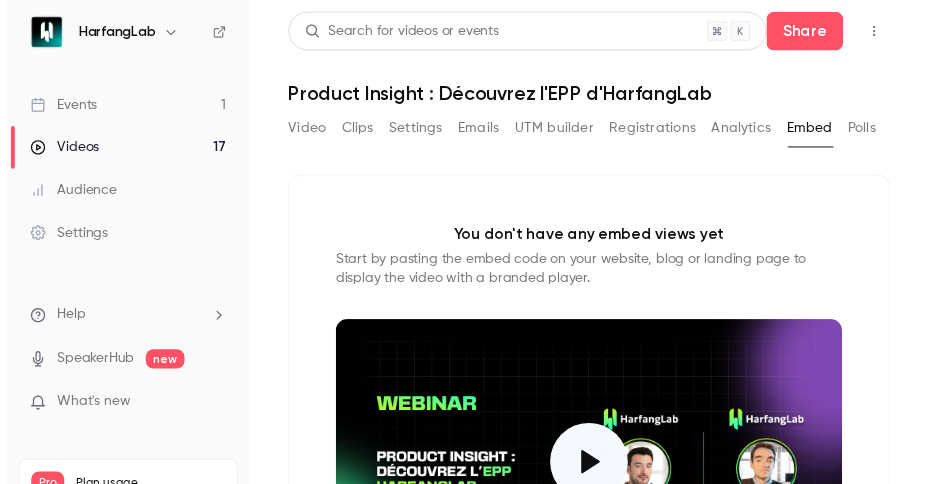 scroll, scrollTop: 0, scrollLeft: 35, axis: horizontal 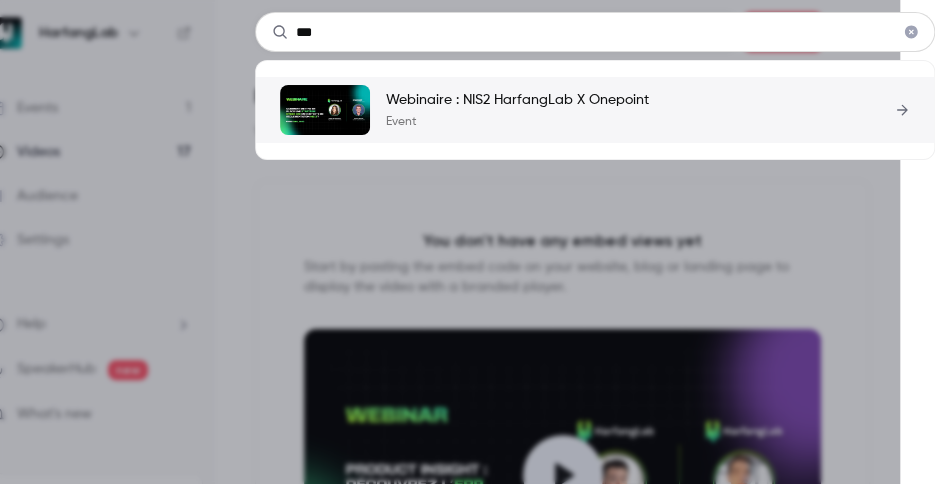 type on "***" 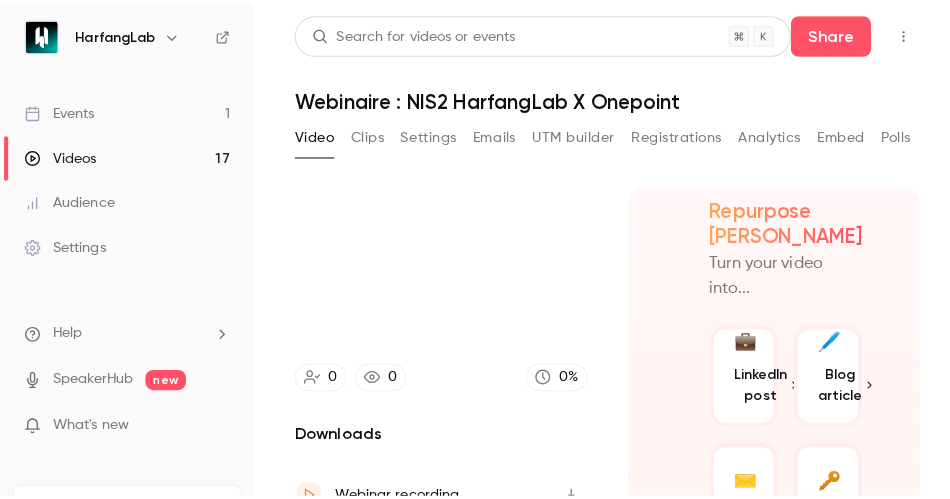 scroll, scrollTop: 0, scrollLeft: 0, axis: both 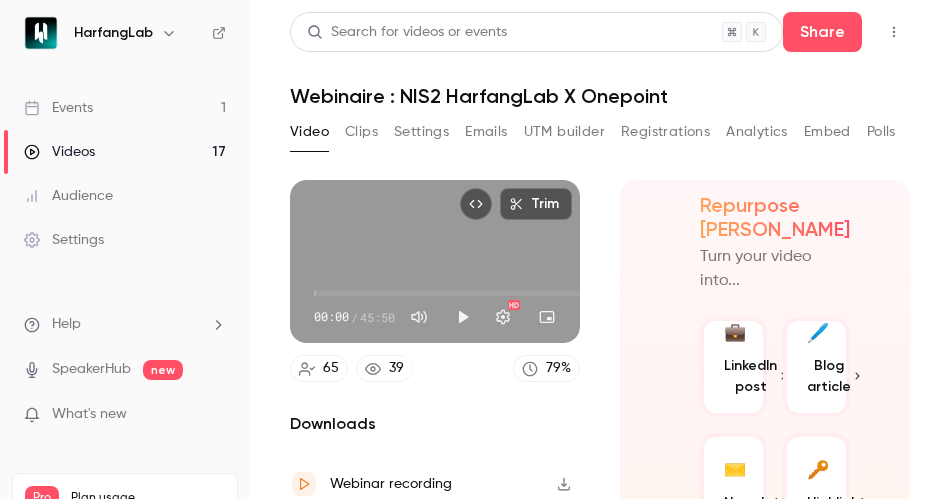 click on "Embed" at bounding box center (827, 132) 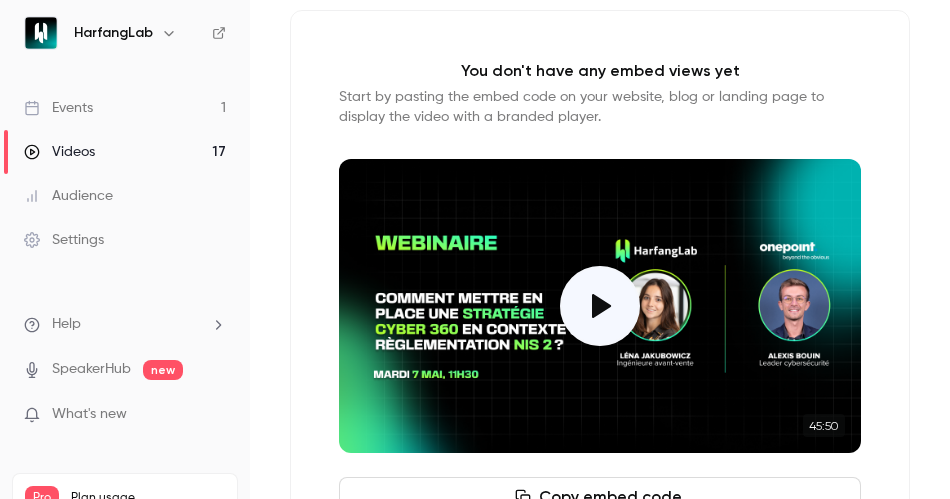 scroll, scrollTop: 171, scrollLeft: 0, axis: vertical 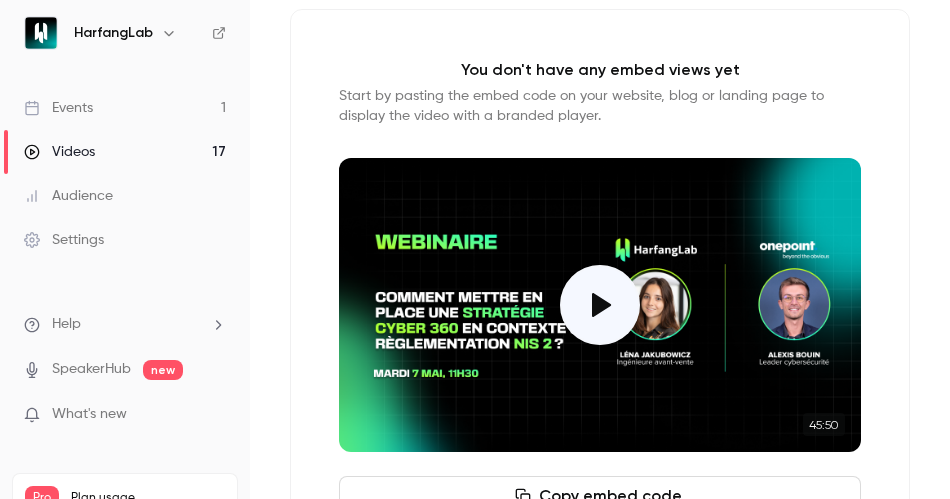 type 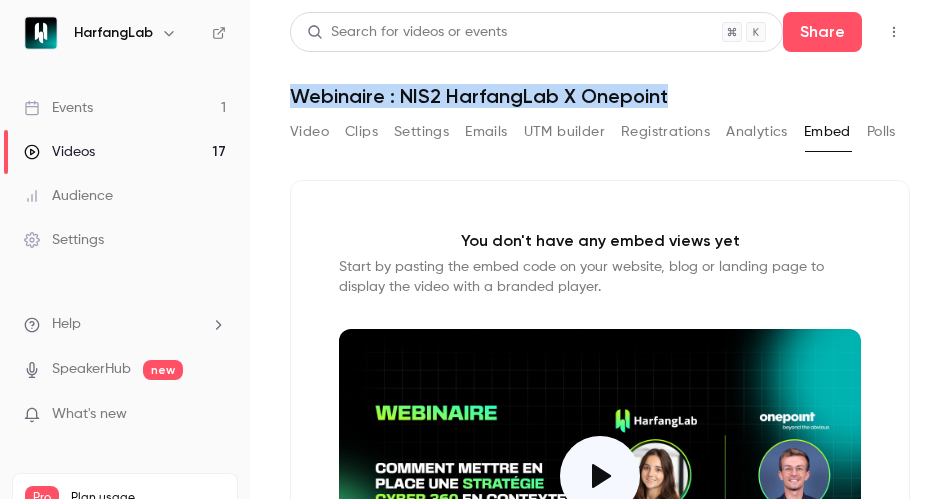 drag, startPoint x: 692, startPoint y: 99, endPoint x: 274, endPoint y: 100, distance: 418.0012 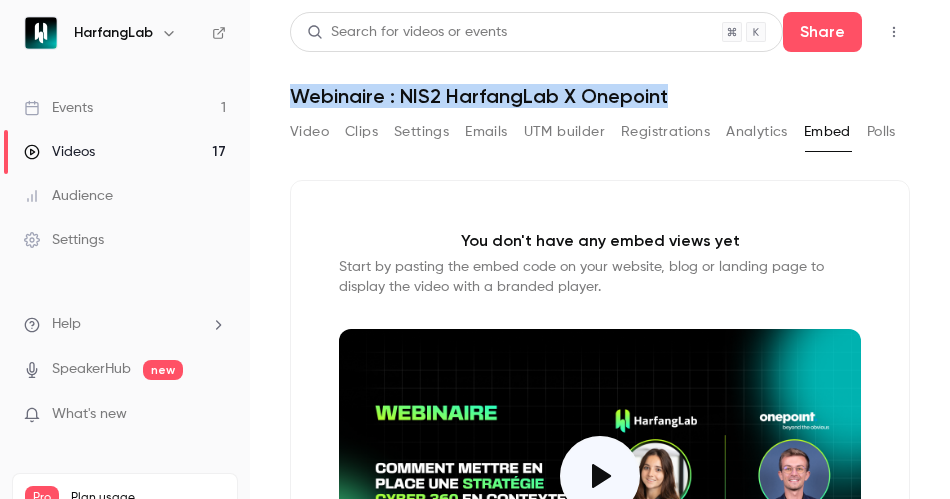 click on "Webinaire : NIS2 HarfangLab X Onepoint" at bounding box center (600, 96) 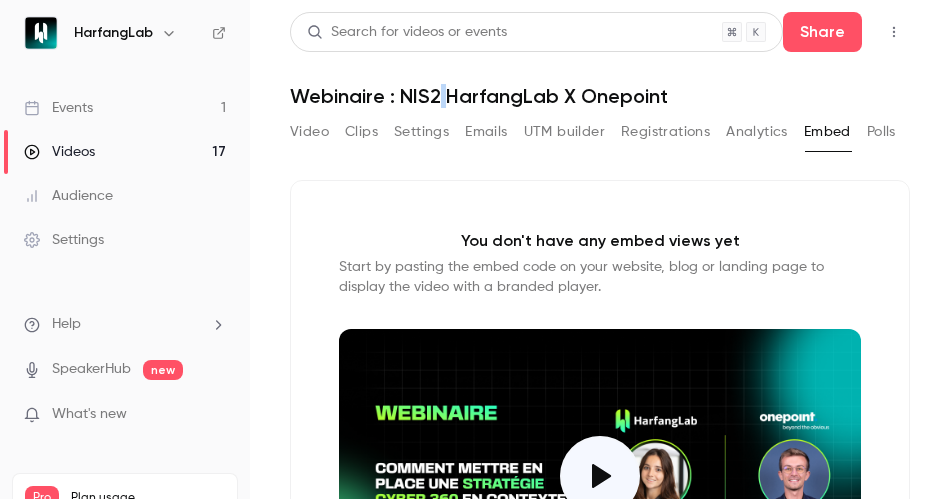 click on "Webinaire : NIS2 HarfangLab X Onepoint" at bounding box center [600, 96] 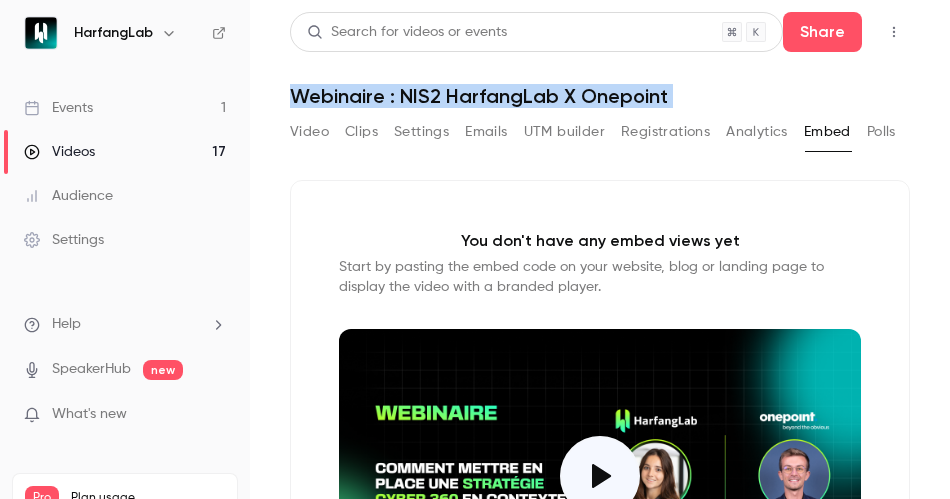 click on "Webinaire : NIS2 HarfangLab X Onepoint" at bounding box center [600, 96] 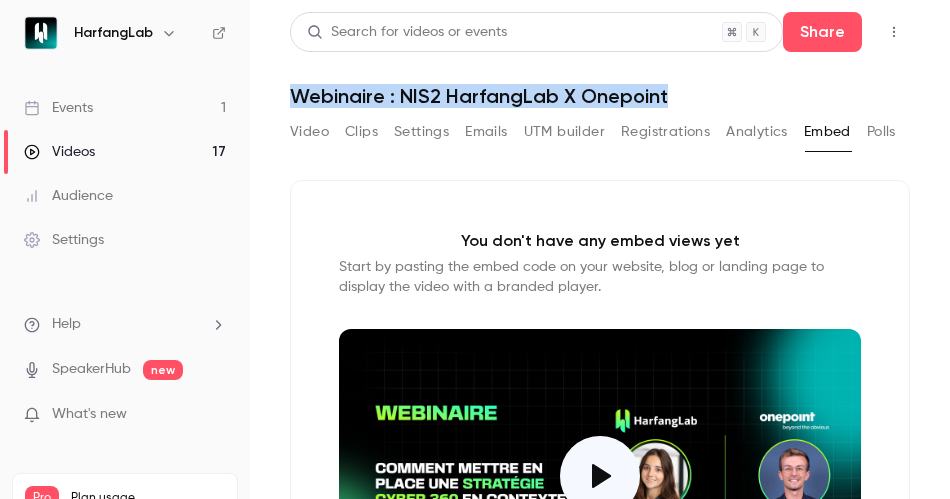drag, startPoint x: 676, startPoint y: 94, endPoint x: 262, endPoint y: 108, distance: 414.23663 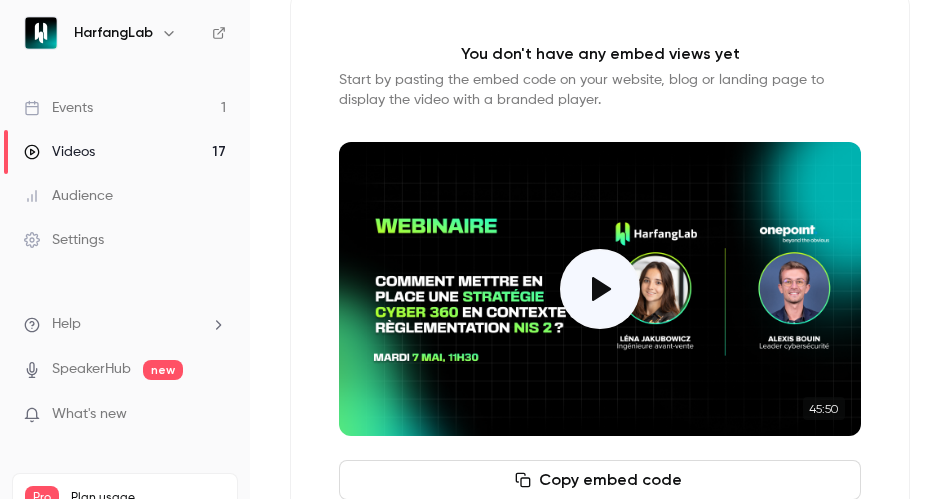 scroll, scrollTop: 267, scrollLeft: 0, axis: vertical 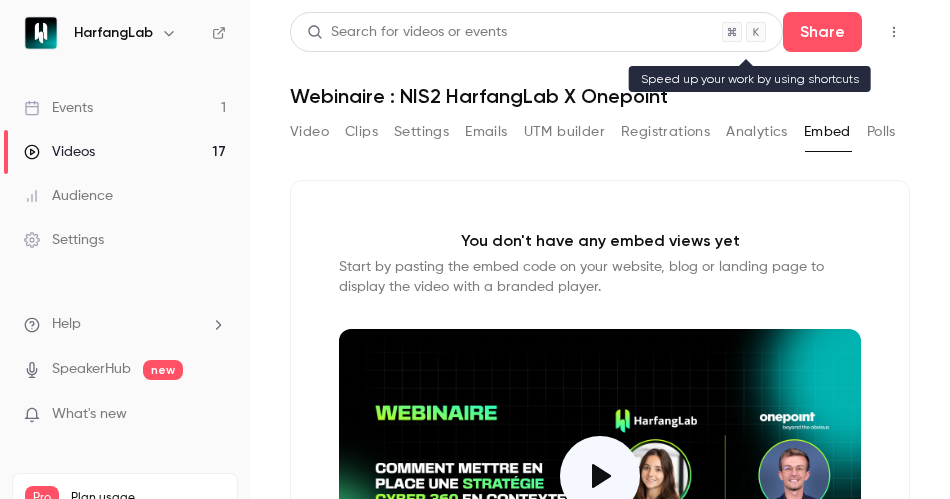click on "Search for videos or events" at bounding box center (536, 32) 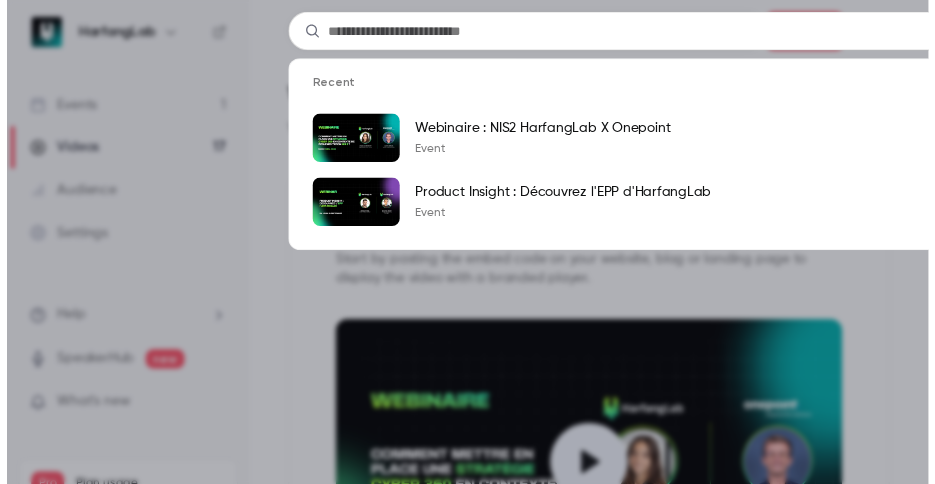 scroll, scrollTop: 0, scrollLeft: 35, axis: horizontal 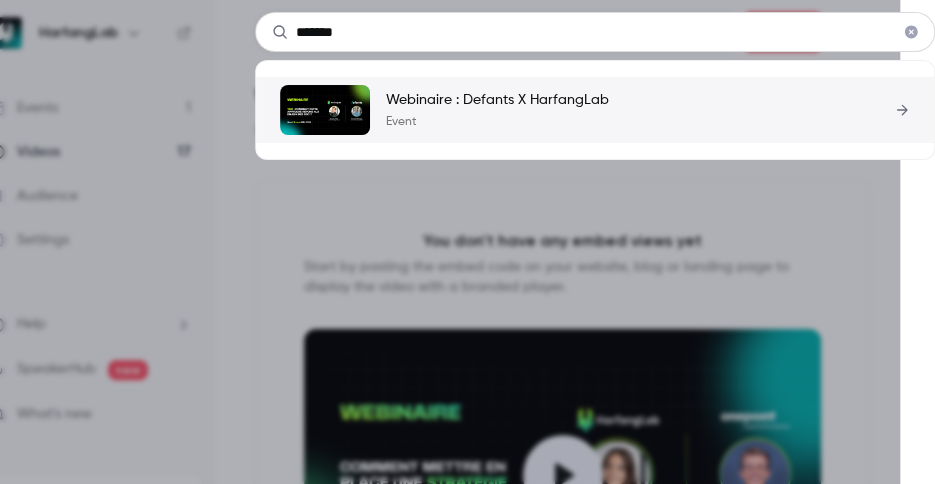 type on "*******" 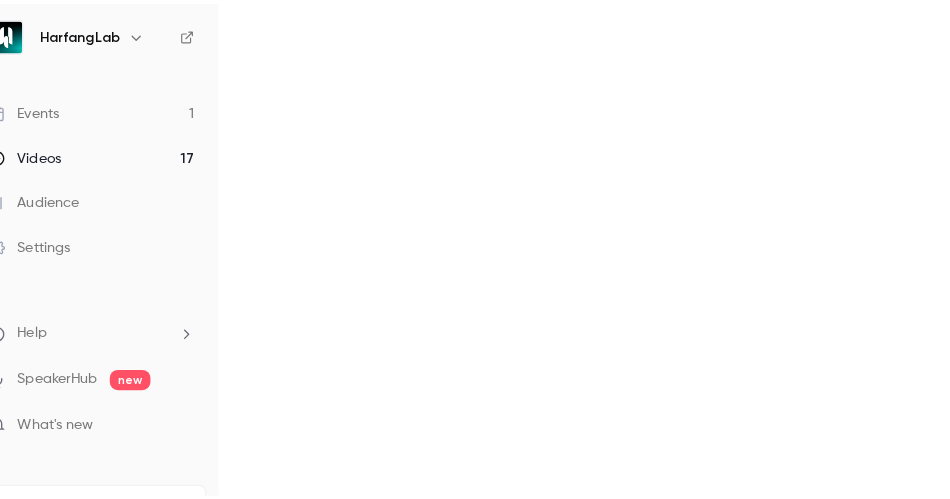 scroll, scrollTop: 0, scrollLeft: 0, axis: both 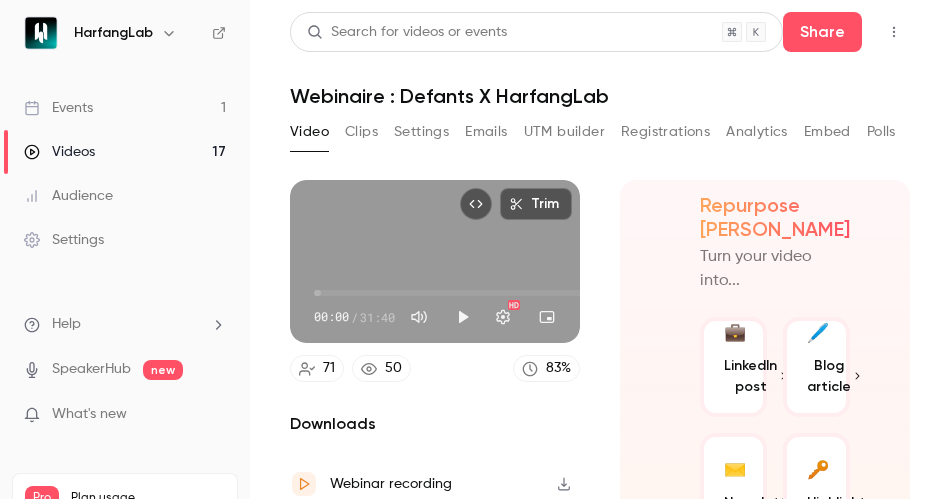 click on "Embed" at bounding box center [827, 132] 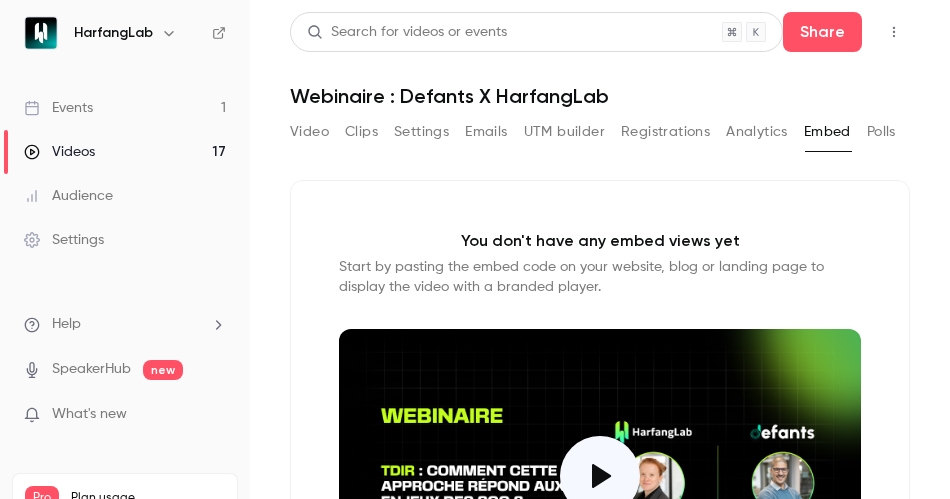 scroll, scrollTop: 149, scrollLeft: 0, axis: vertical 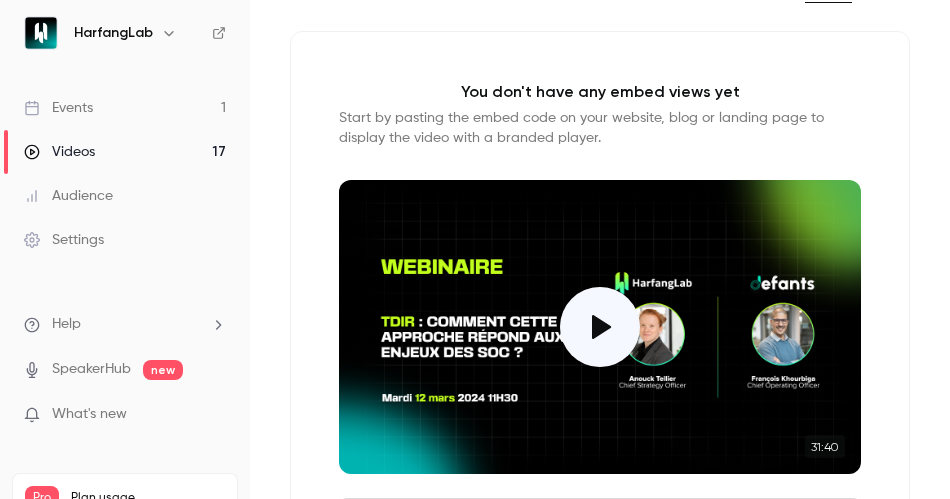 type 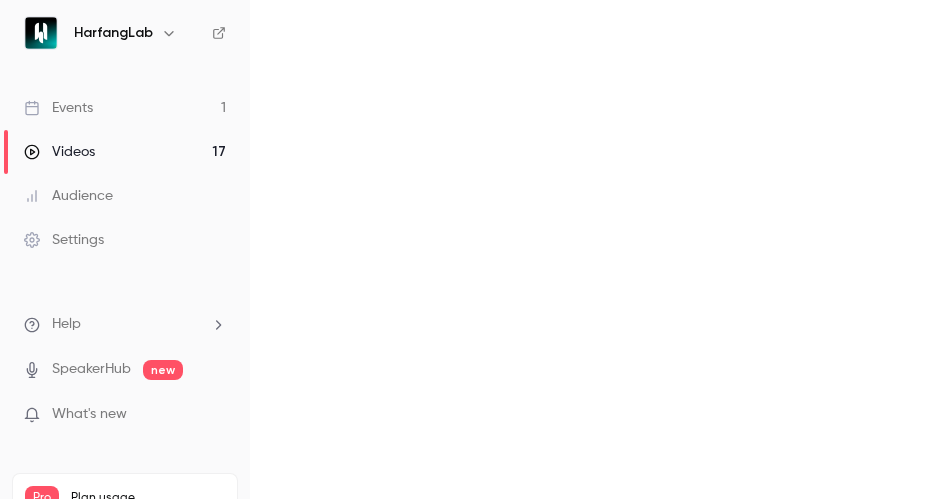scroll, scrollTop: 0, scrollLeft: 0, axis: both 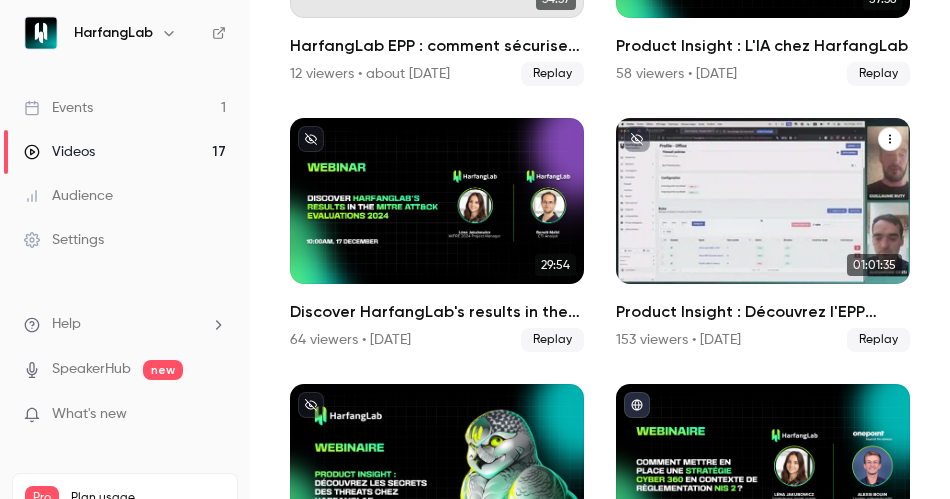 click on "Product Insight : Découvrez l'EPP d'HarfangLab" at bounding box center (763, 312) 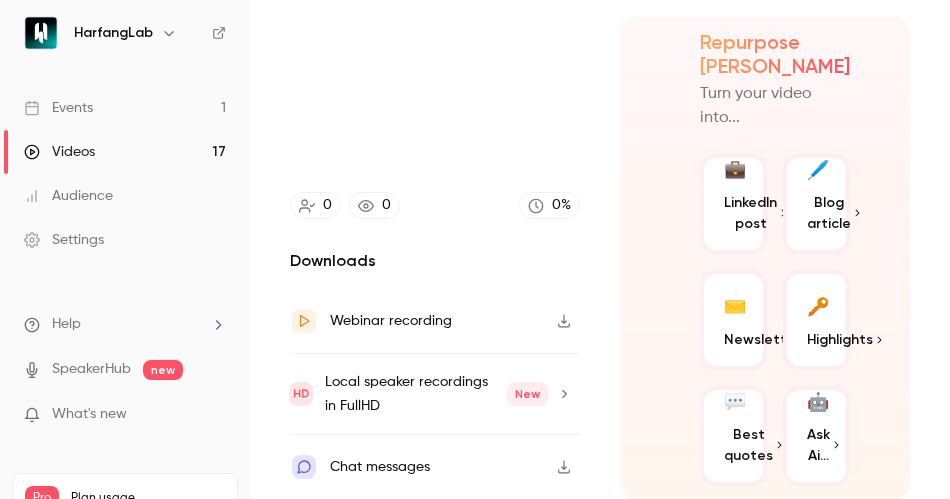 scroll, scrollTop: 0, scrollLeft: 0, axis: both 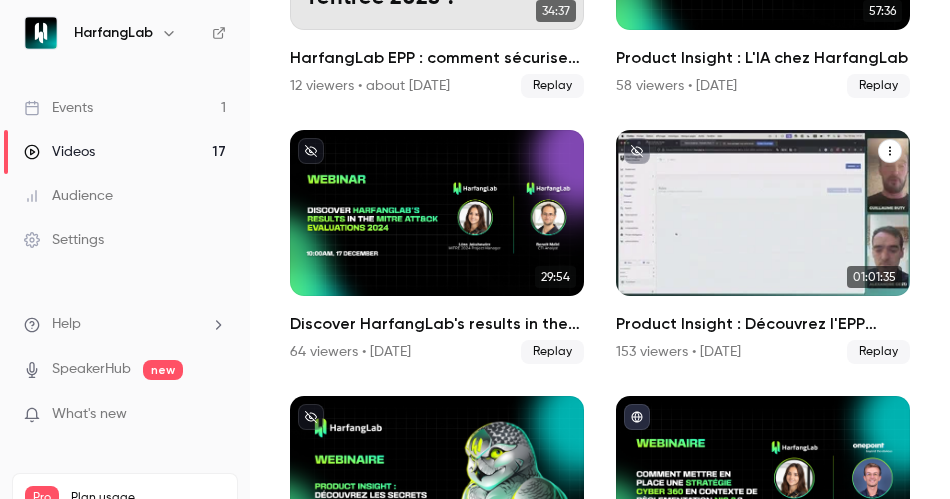 click at bounding box center (763, 212) 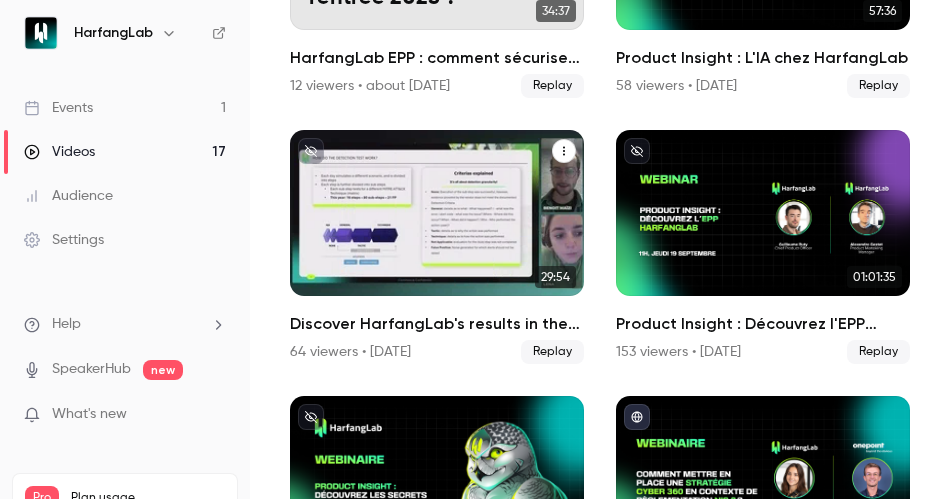 click at bounding box center [437, 212] 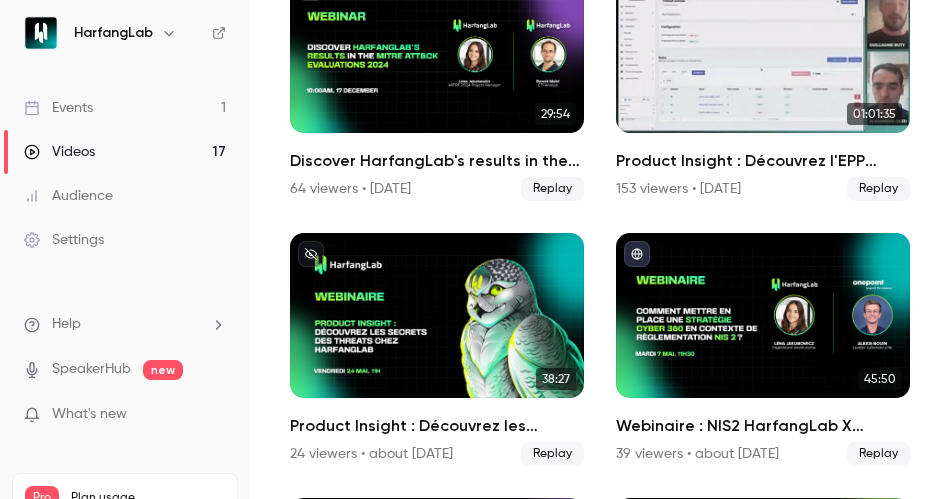 scroll, scrollTop: 478, scrollLeft: 0, axis: vertical 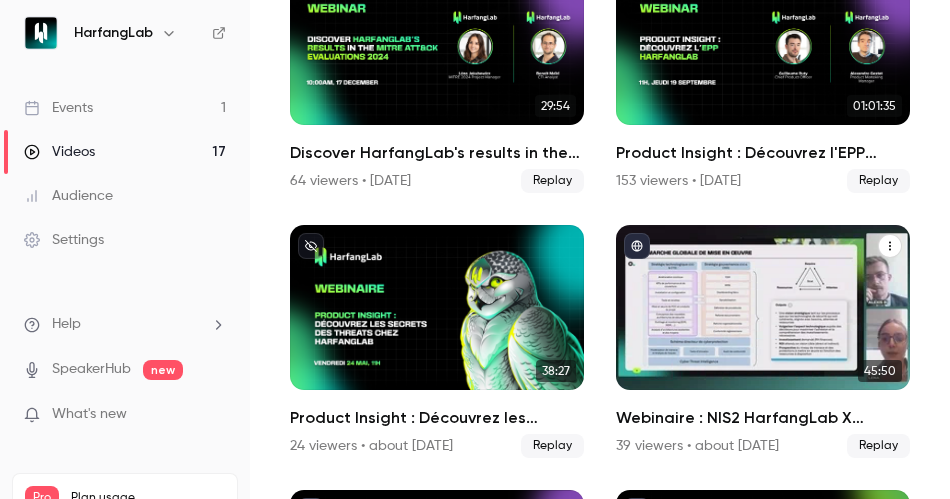 click at bounding box center (763, 307) 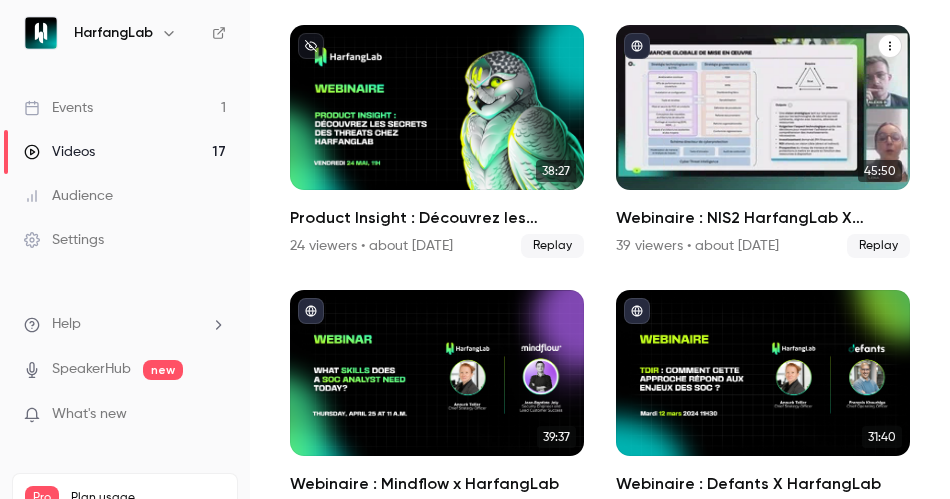 scroll, scrollTop: 690, scrollLeft: 0, axis: vertical 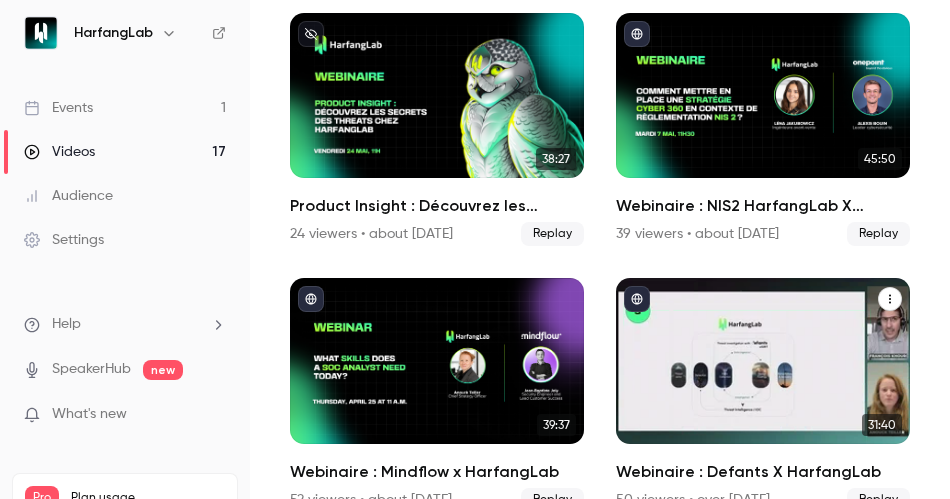 click at bounding box center [763, 360] 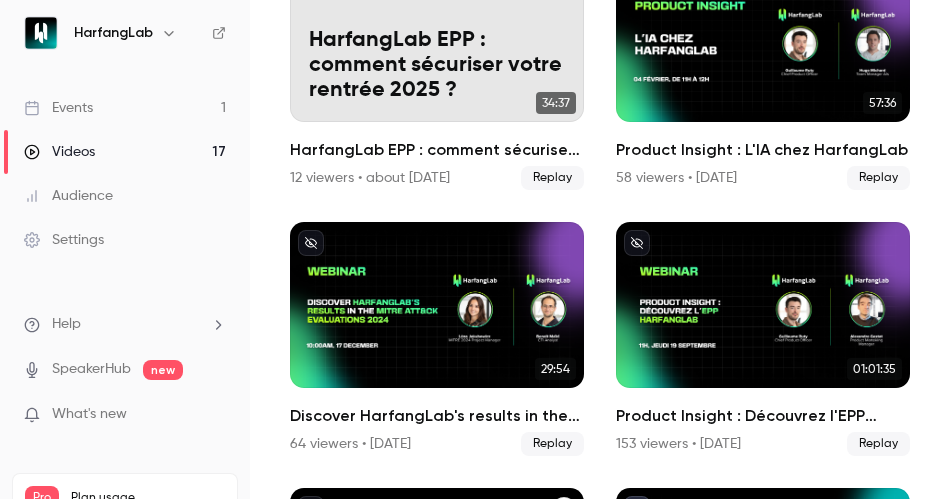 scroll, scrollTop: 202, scrollLeft: 0, axis: vertical 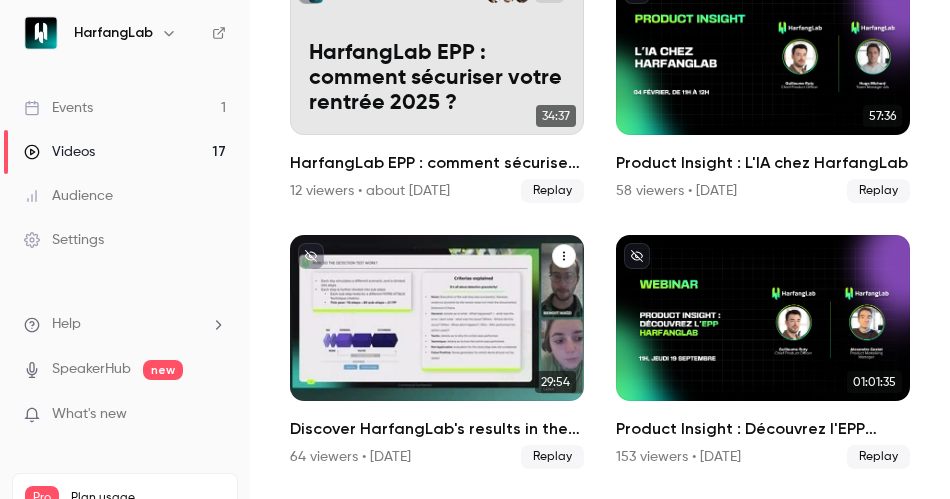 click at bounding box center [437, 317] 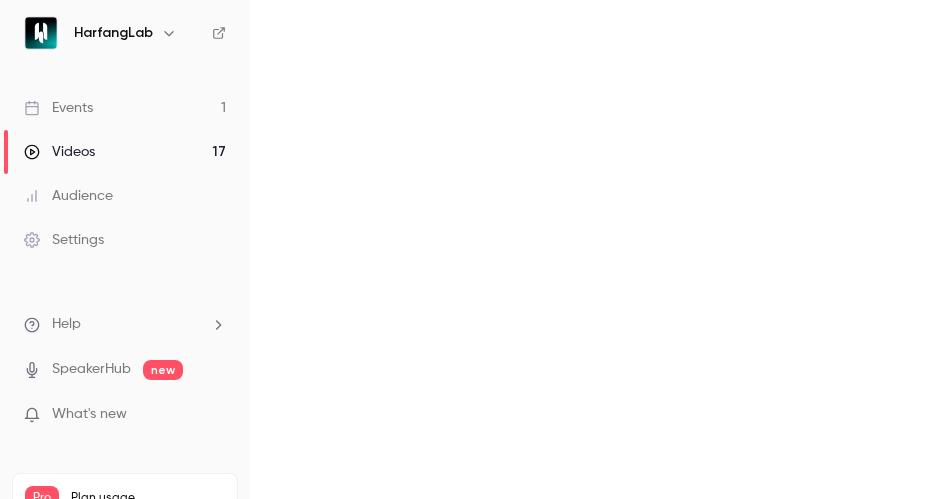 scroll, scrollTop: 0, scrollLeft: 0, axis: both 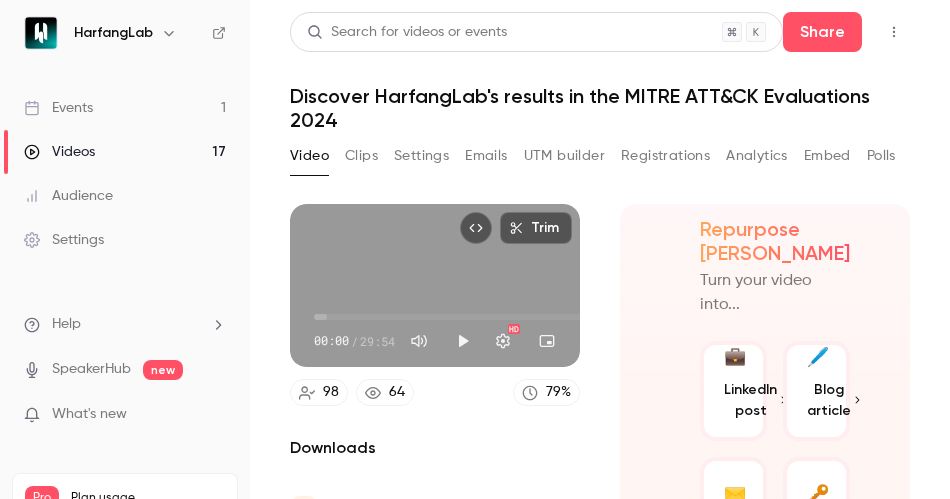 click on "Emails" at bounding box center (486, 156) 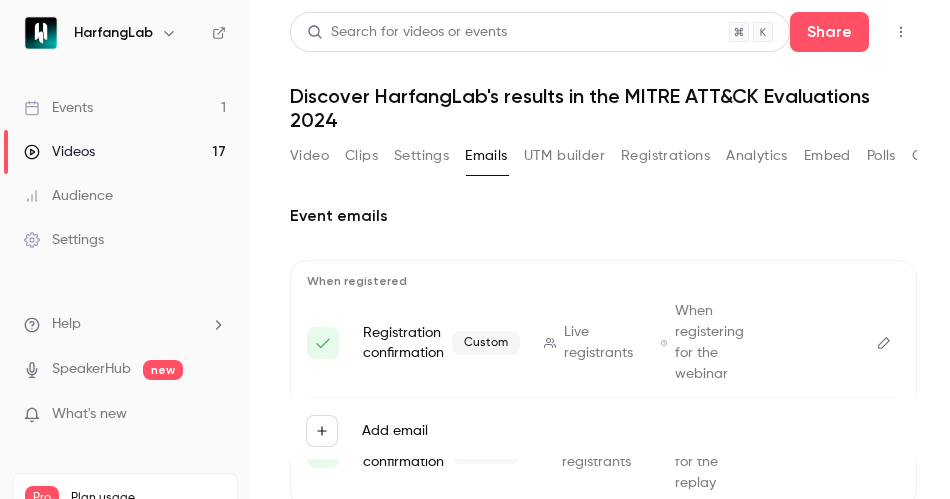 click on "Settings" at bounding box center (421, 156) 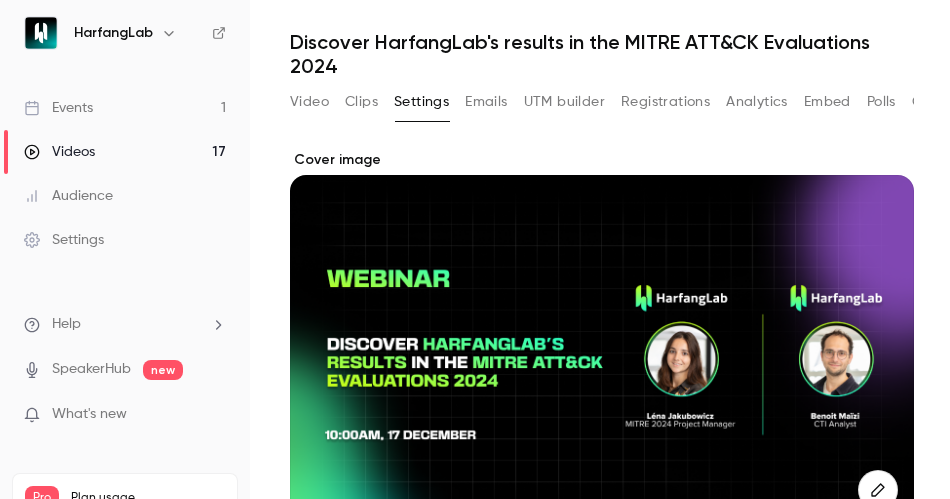 scroll, scrollTop: 125, scrollLeft: 0, axis: vertical 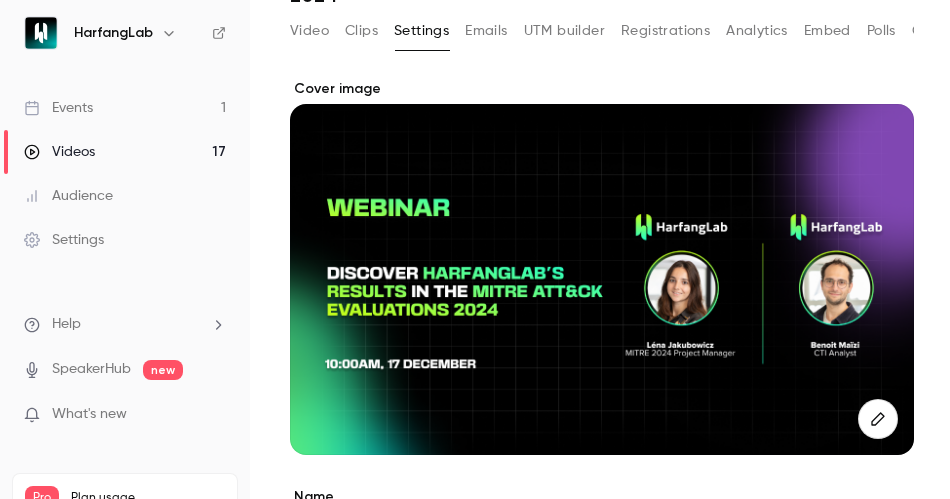 click on "Embed" at bounding box center (827, 31) 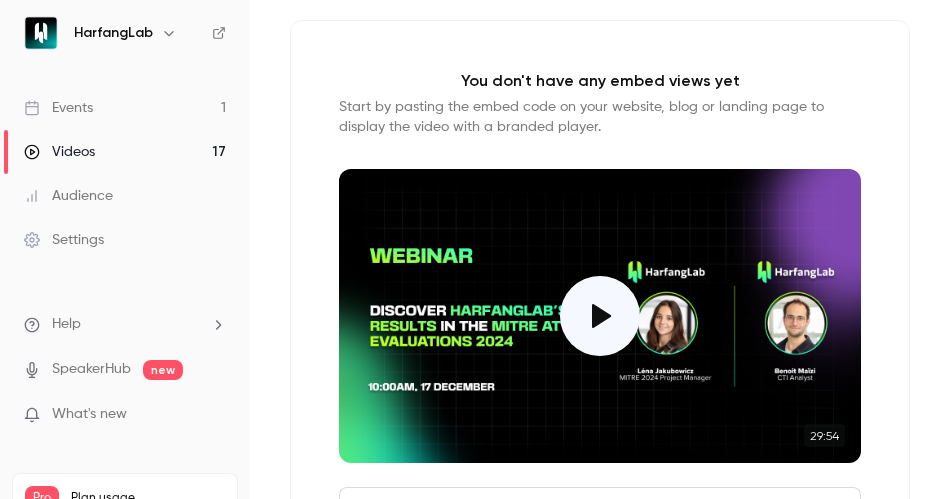 scroll, scrollTop: 278, scrollLeft: 0, axis: vertical 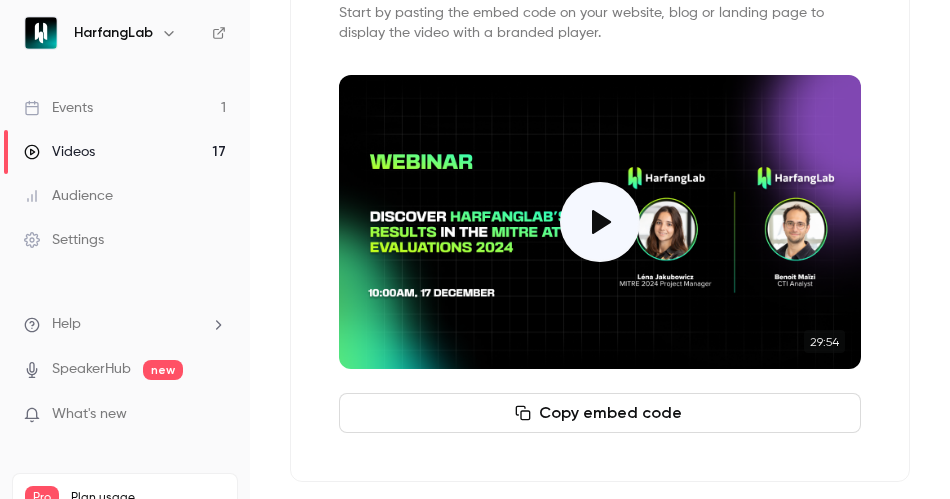 type 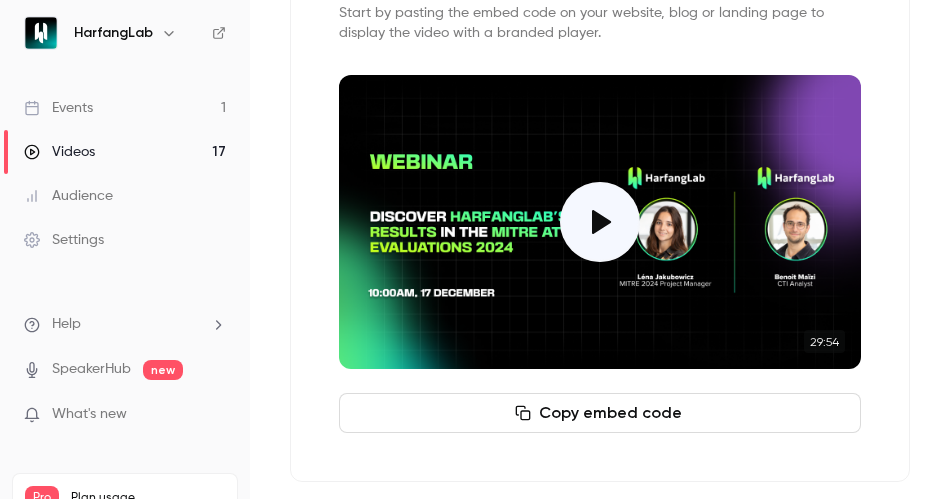 scroll, scrollTop: 49, scrollLeft: 0, axis: vertical 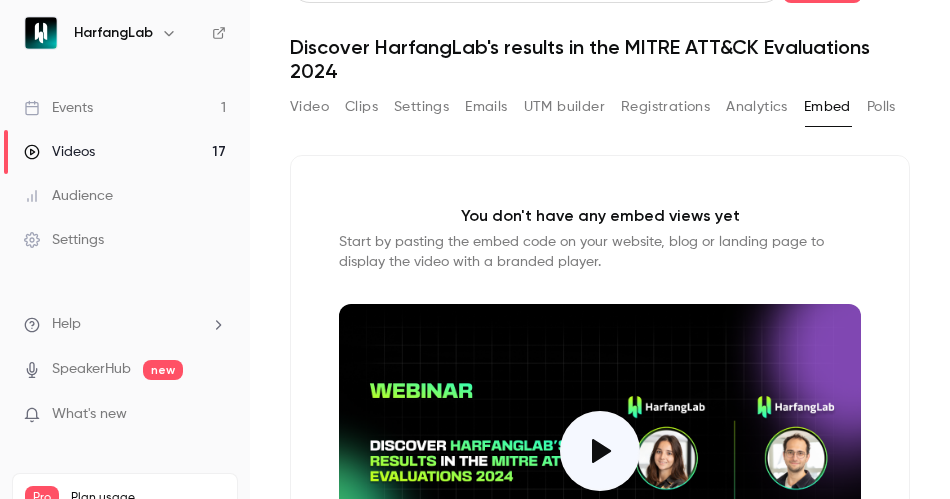 click on "29:54" at bounding box center [600, 451] 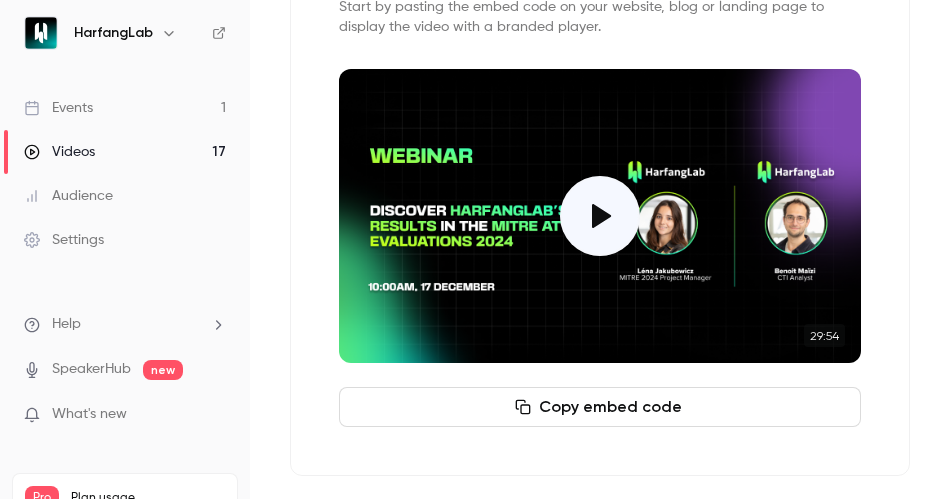 scroll, scrollTop: 291, scrollLeft: 0, axis: vertical 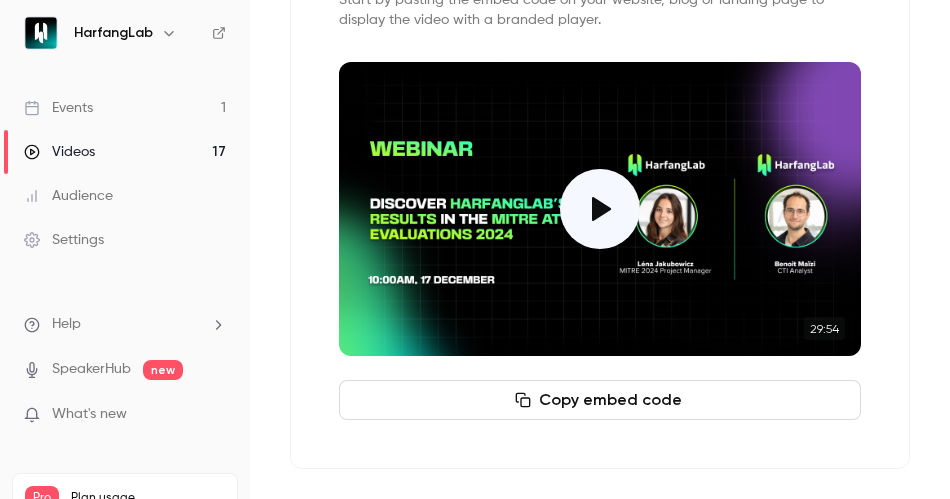 click at bounding box center [600, 209] 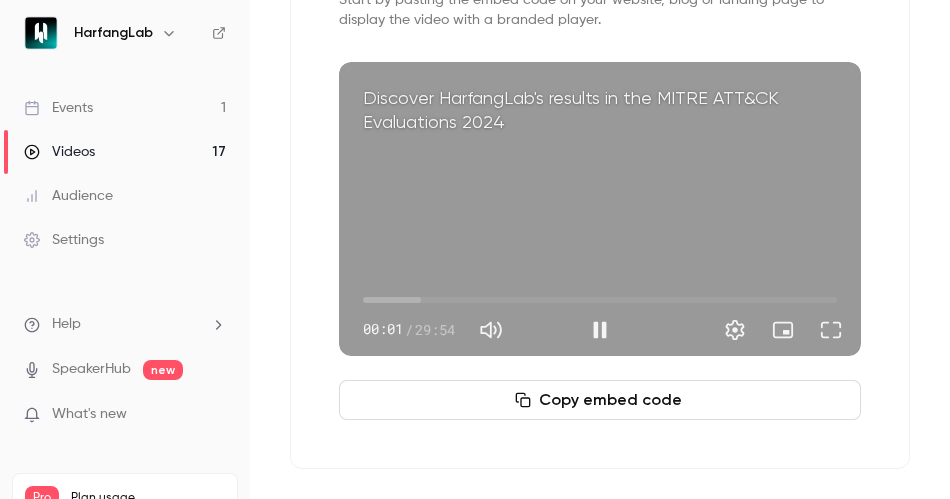 drag, startPoint x: 362, startPoint y: 298, endPoint x: 514, endPoint y: 300, distance: 152.01315 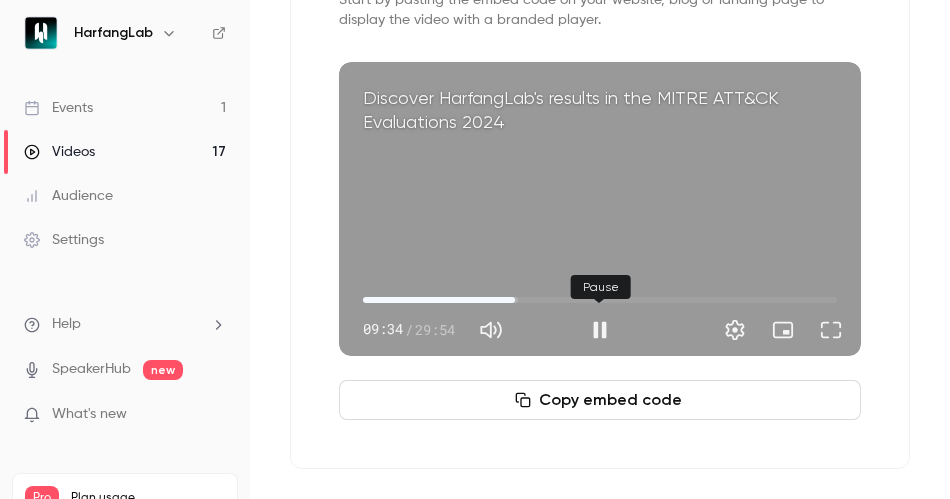 click at bounding box center (600, 330) 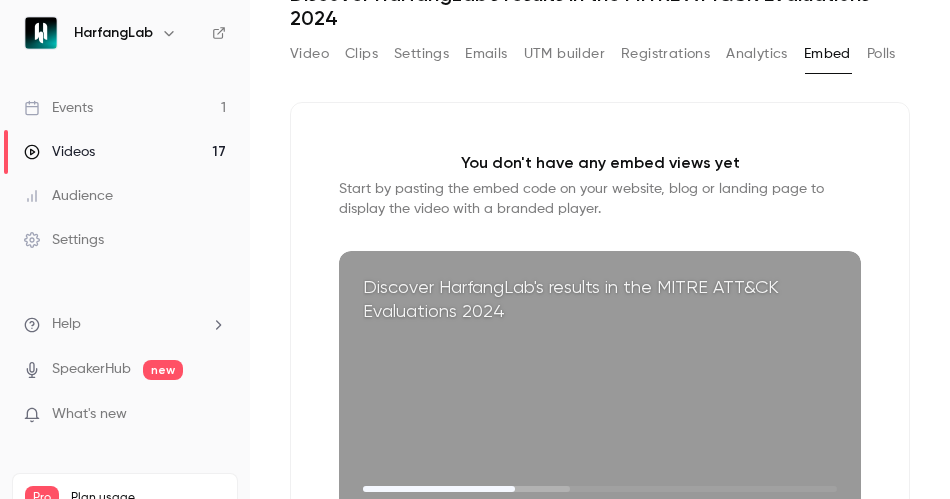 scroll, scrollTop: 101, scrollLeft: 0, axis: vertical 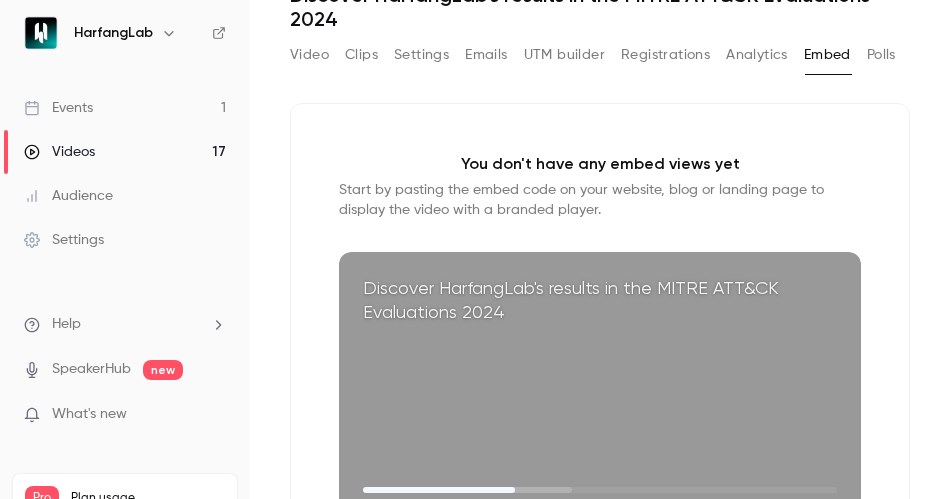 drag, startPoint x: 517, startPoint y: 309, endPoint x: 375, endPoint y: 277, distance: 145.56099 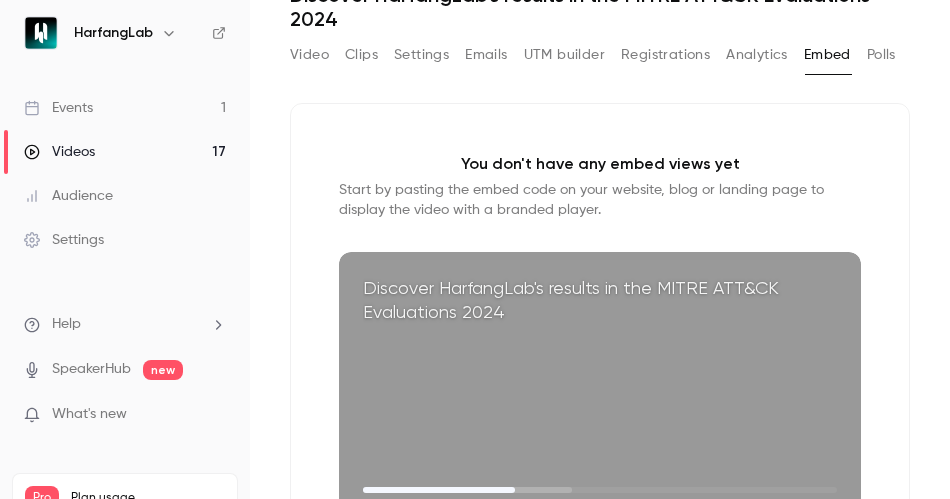 scroll, scrollTop: 2, scrollLeft: 0, axis: vertical 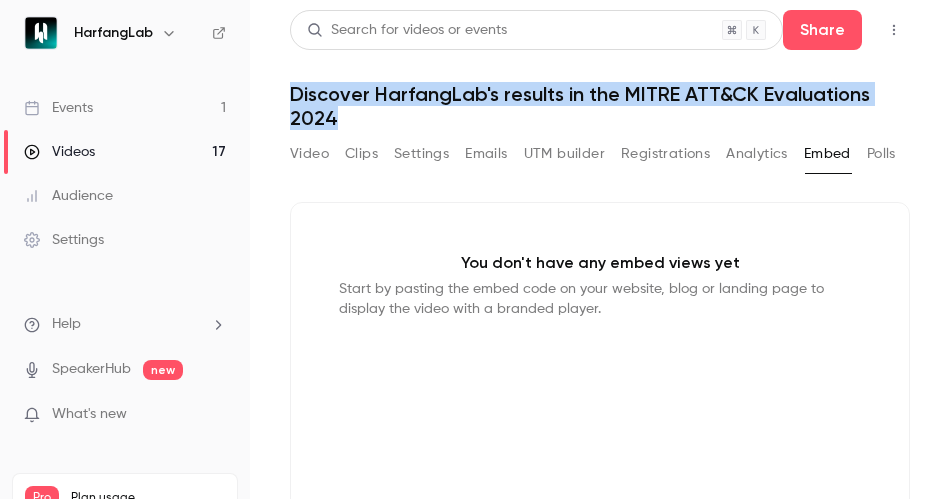 drag, startPoint x: 348, startPoint y: 118, endPoint x: 270, endPoint y: 89, distance: 83.21658 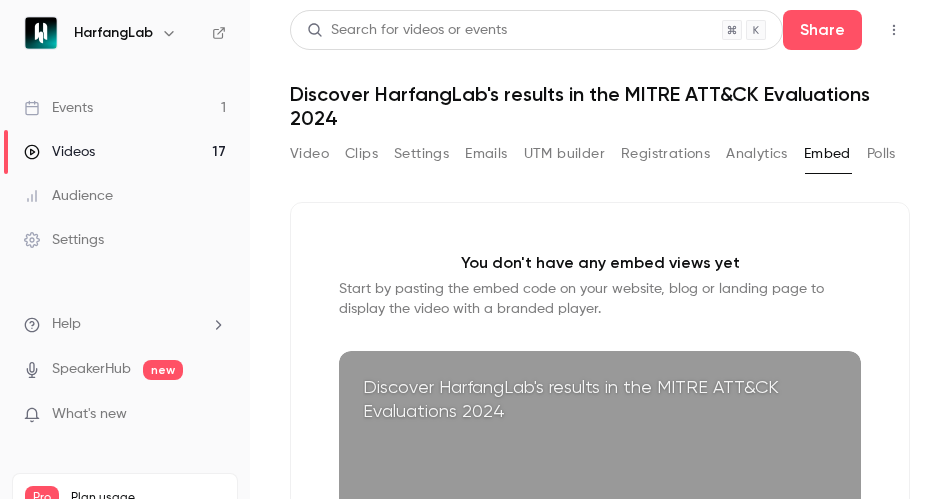 click on "Discover HarfangLab's results in the MITRE ATT&CK Evaluations 2024 09:35 09:35 / 29:54" at bounding box center (600, 498) 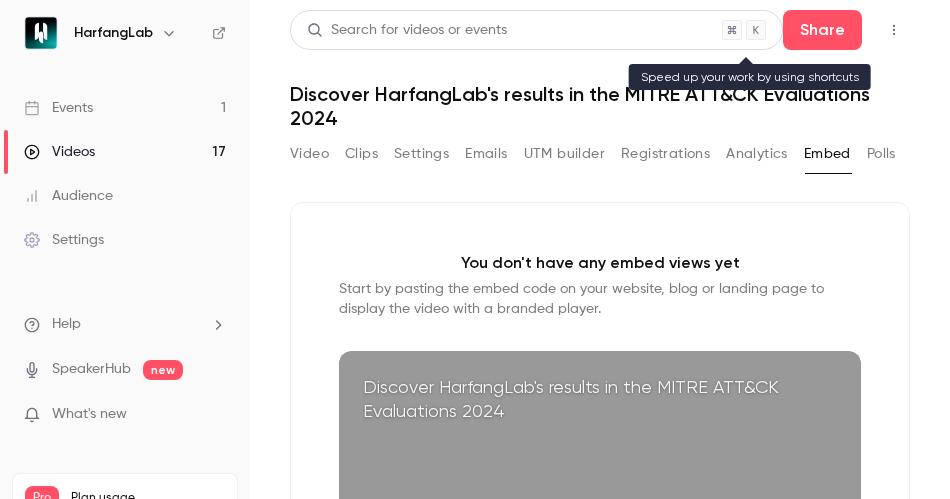click on "Search for videos or events" at bounding box center (407, 30) 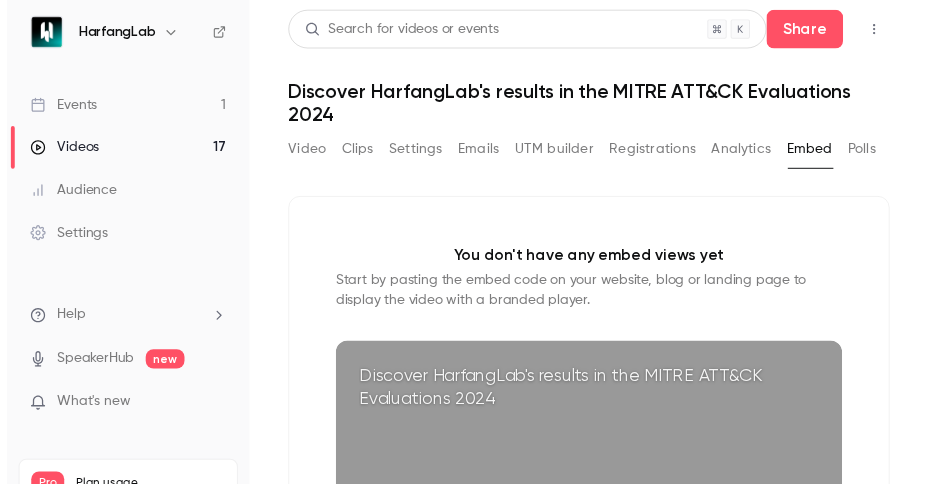 scroll, scrollTop: 0, scrollLeft: 35, axis: horizontal 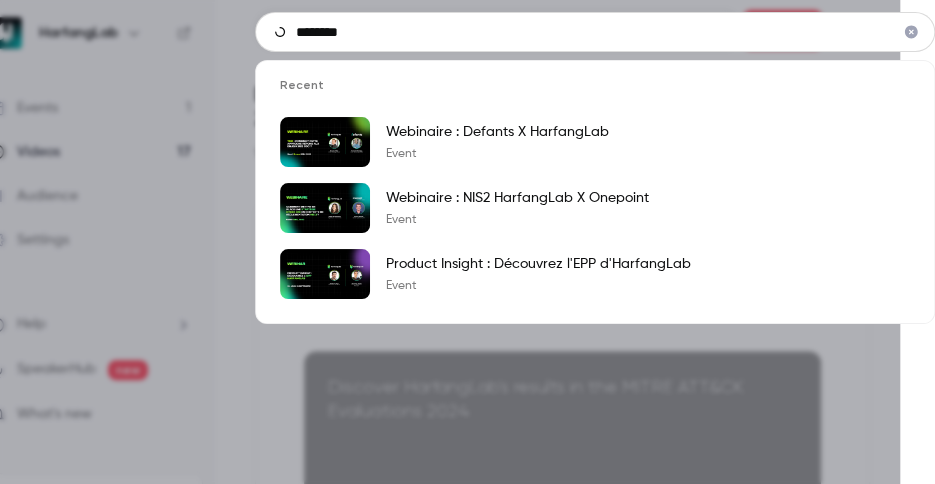type on "********" 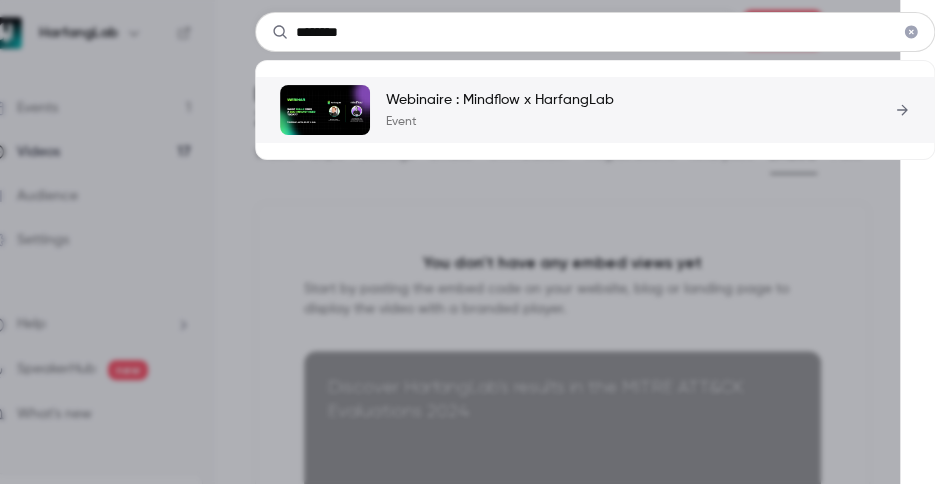 click on "Webinaire : Mindflow x HarfangLab" at bounding box center [500, 100] 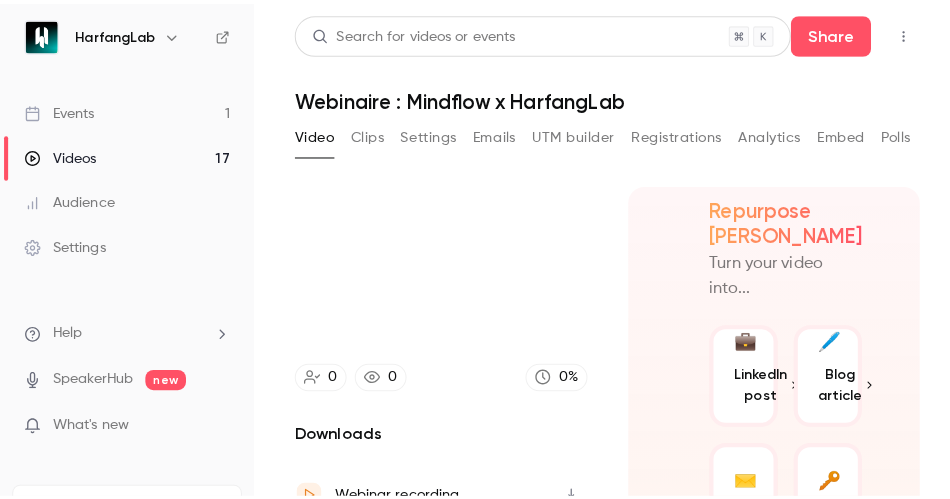 scroll, scrollTop: 0, scrollLeft: 0, axis: both 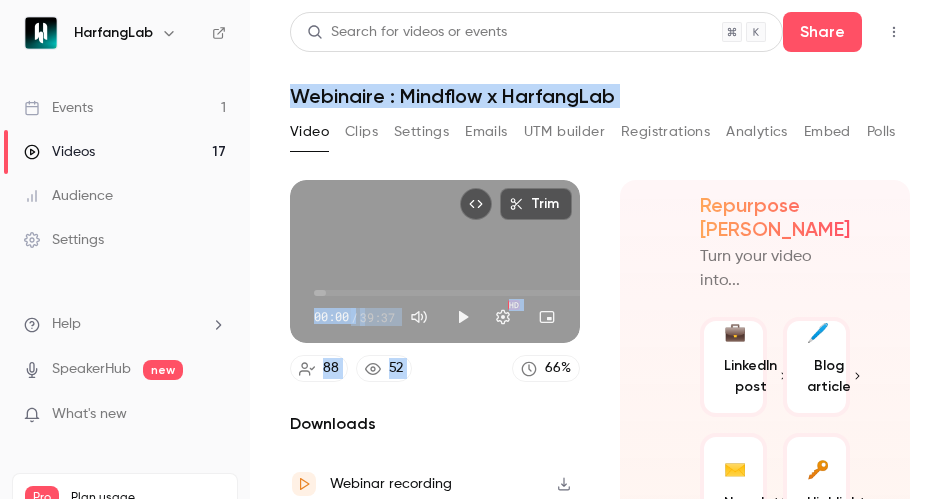 drag, startPoint x: 488, startPoint y: 214, endPoint x: 651, endPoint y: -102, distance: 355.56293 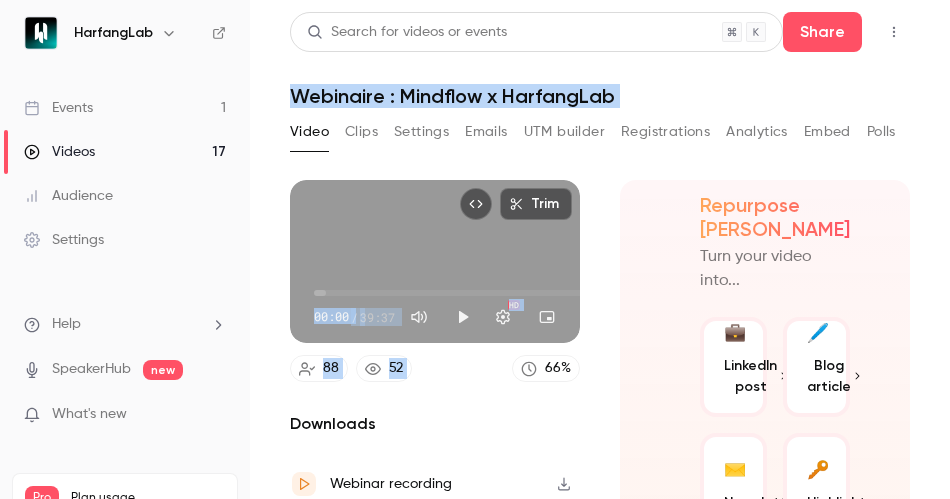 scroll, scrollTop: 0, scrollLeft: 0, axis: both 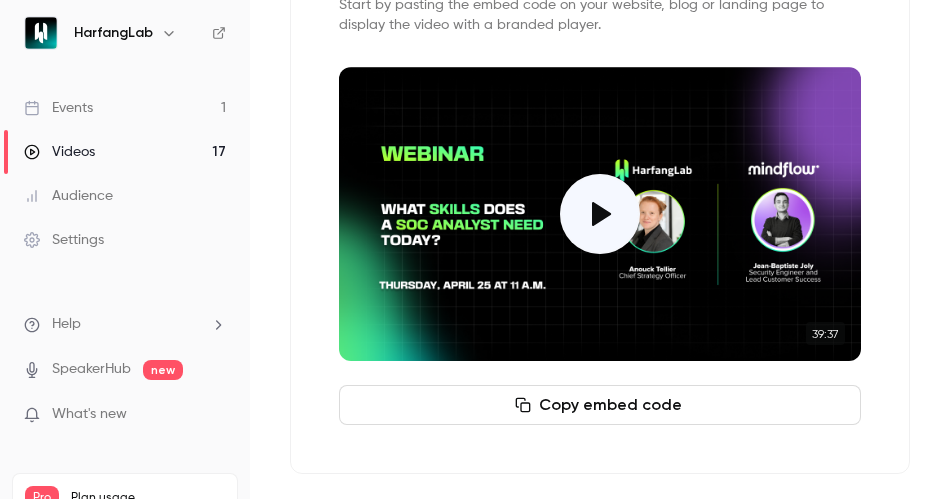 type 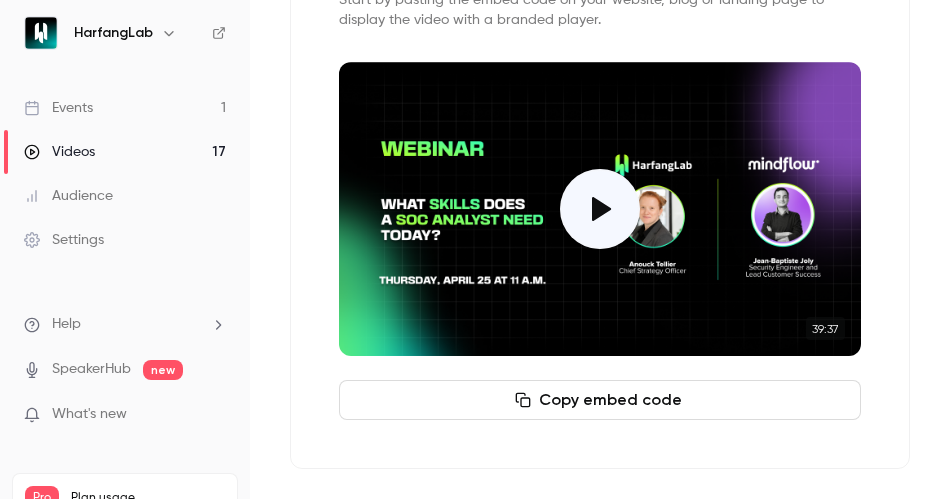 scroll, scrollTop: 267, scrollLeft: 0, axis: vertical 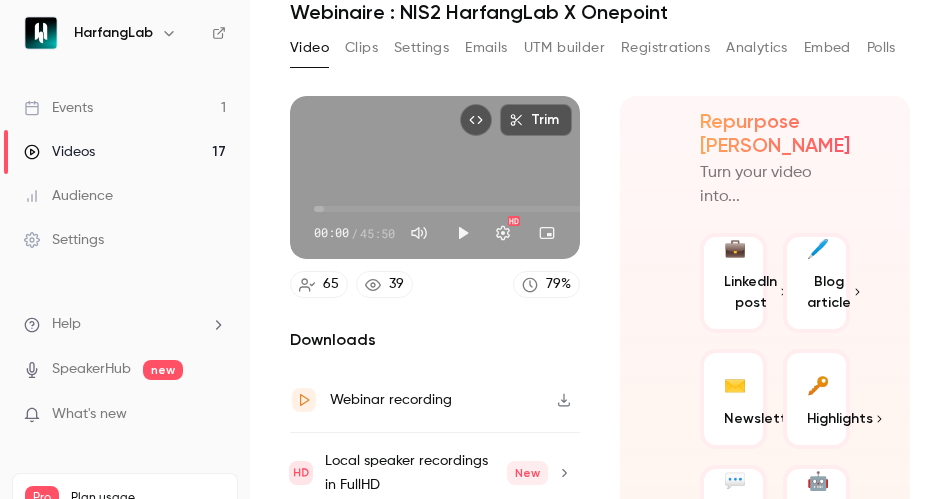click on "Trim 00:00 00:00 / 45:50 HD" at bounding box center [435, 177] 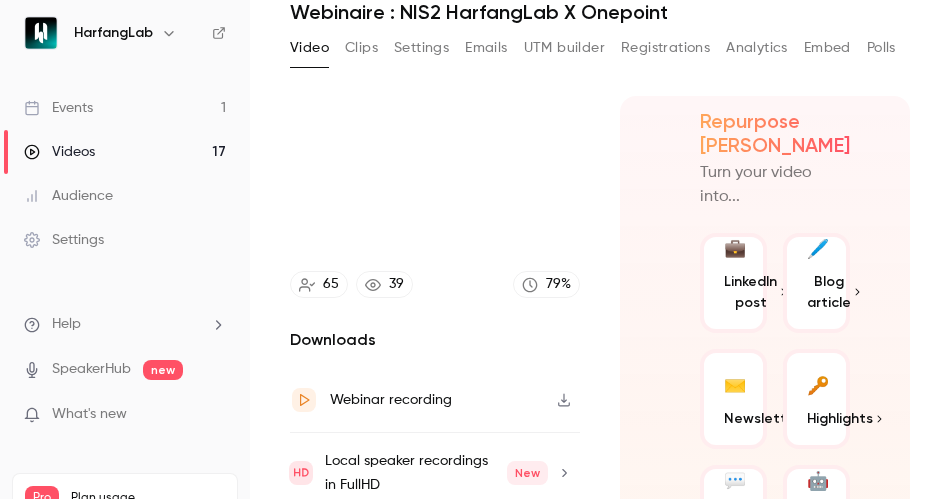 type on "***" 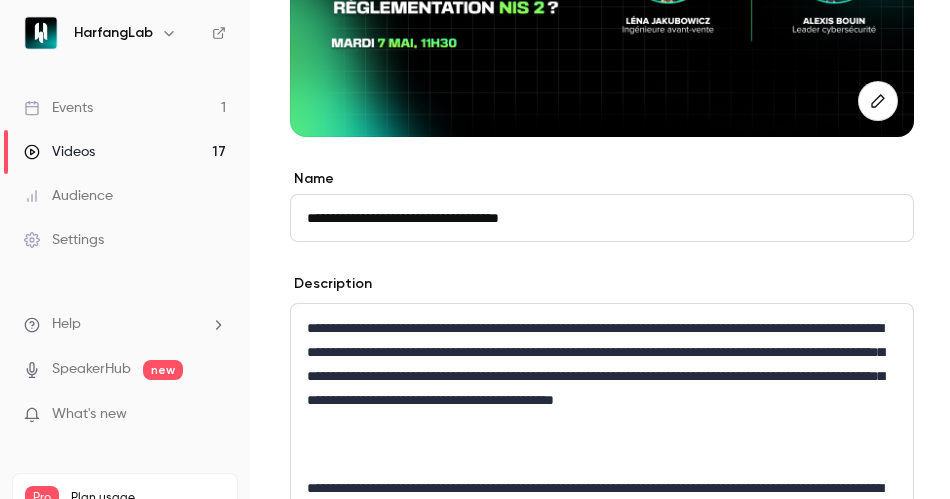 scroll, scrollTop: 0, scrollLeft: 0, axis: both 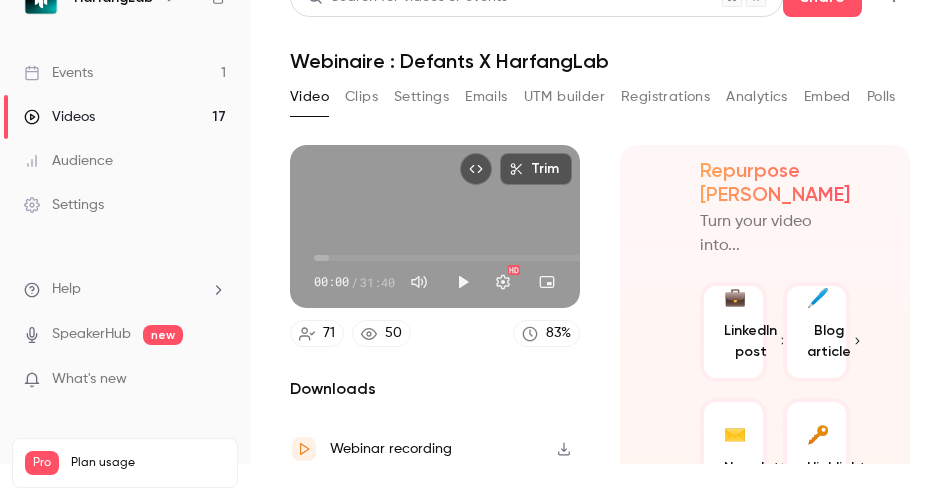 click on "Settings" at bounding box center (421, 97) 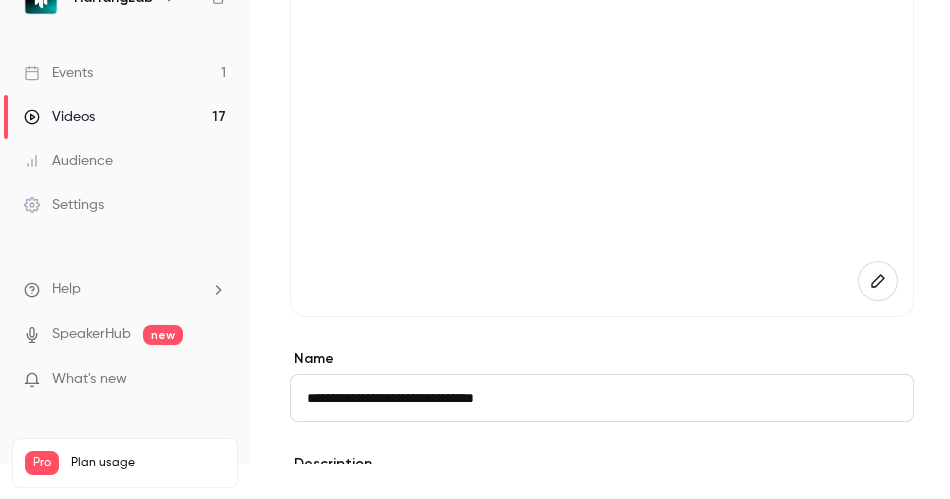 scroll, scrollTop: 198, scrollLeft: 0, axis: vertical 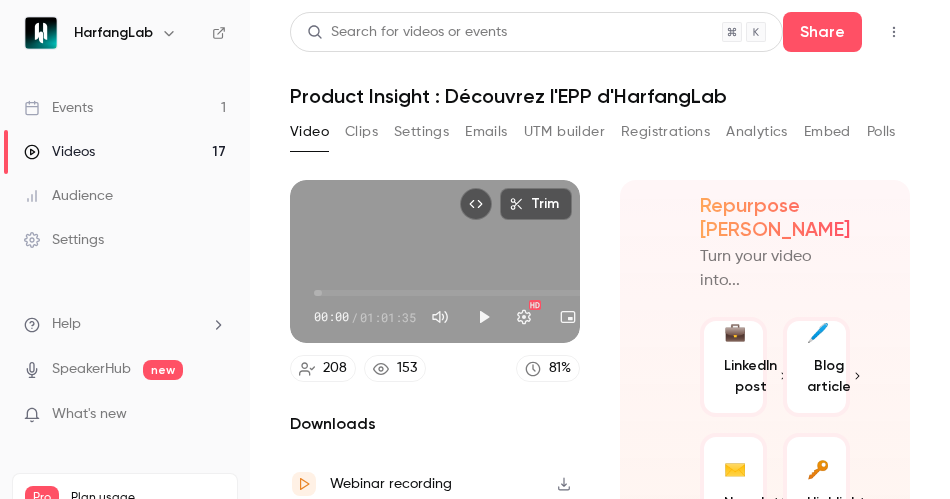 click on "Settings" at bounding box center (421, 132) 